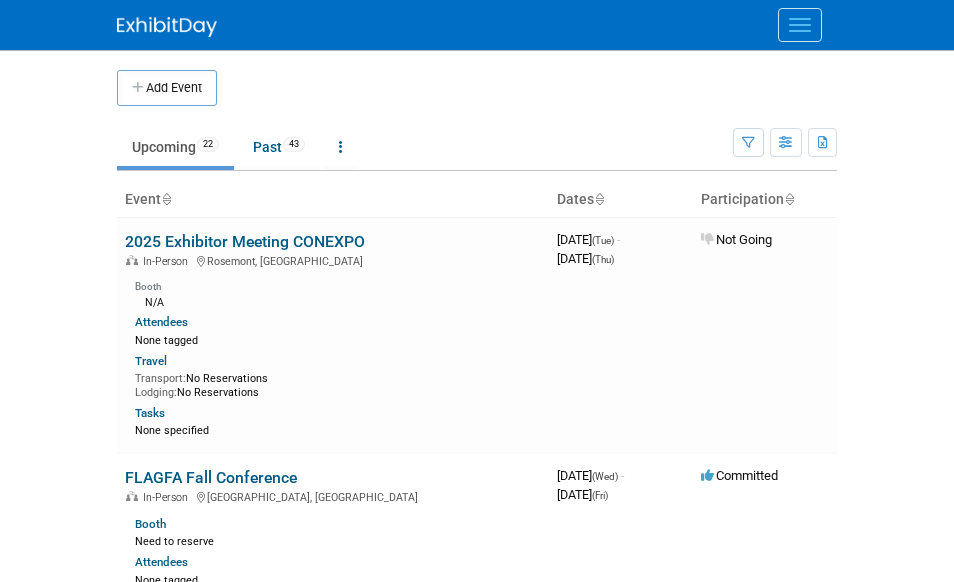 scroll, scrollTop: 0, scrollLeft: 0, axis: both 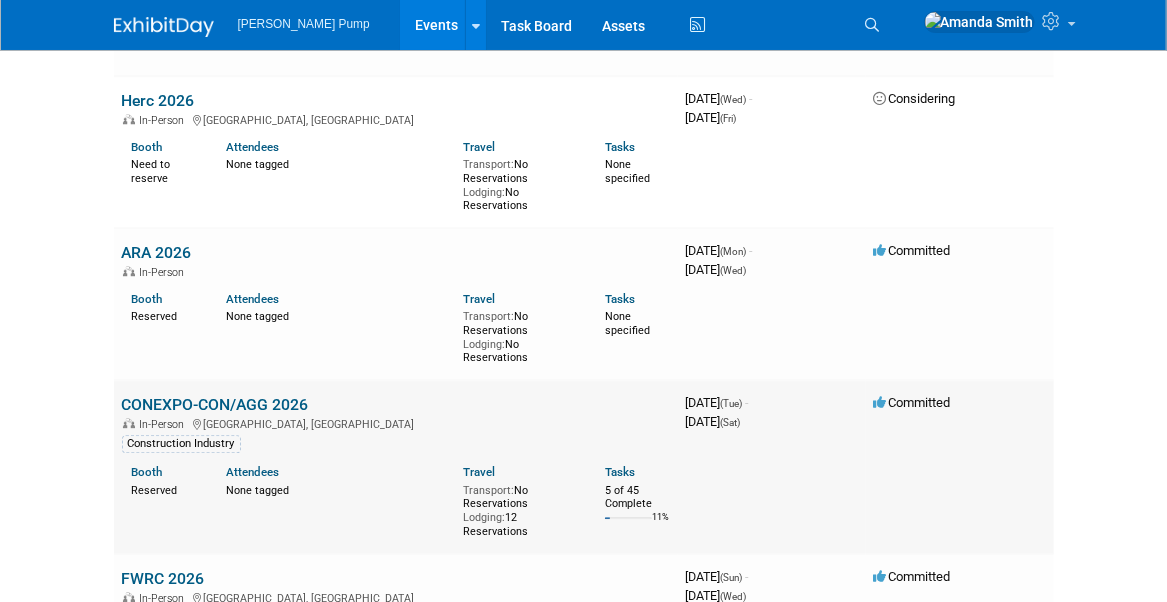 click on "CONEXPO-CON/AGG 2026" at bounding box center [215, 404] 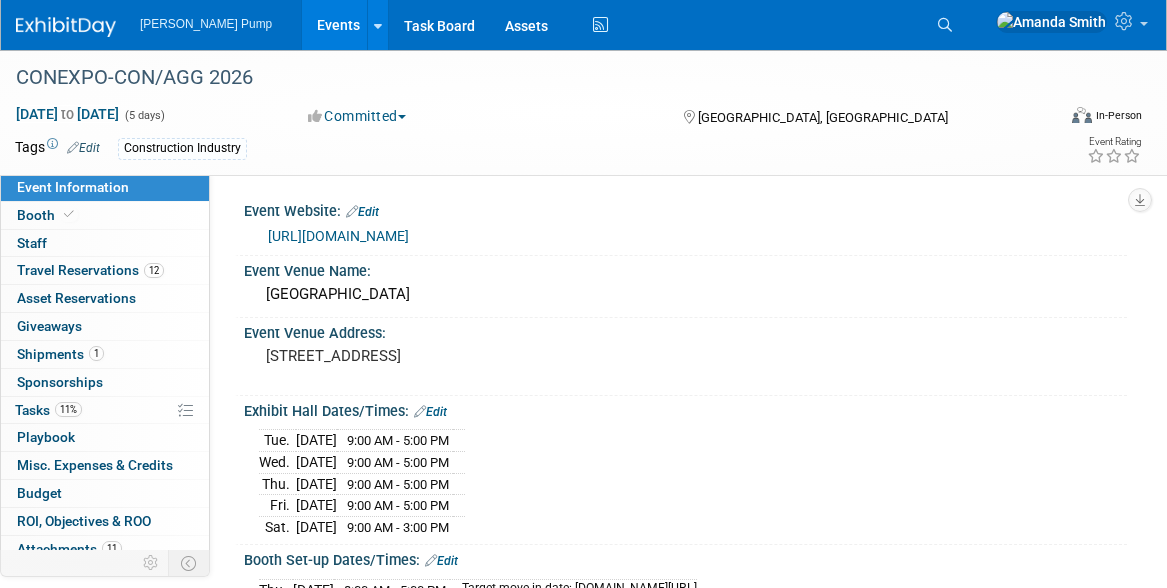 scroll, scrollTop: 0, scrollLeft: 0, axis: both 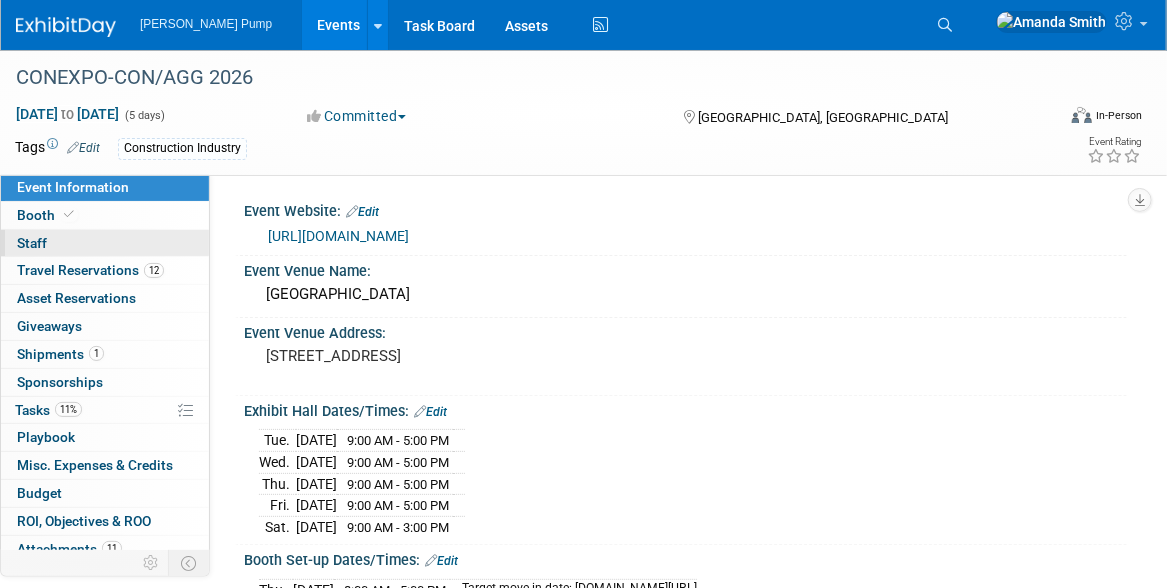 click on "Staff 0" at bounding box center (32, 243) 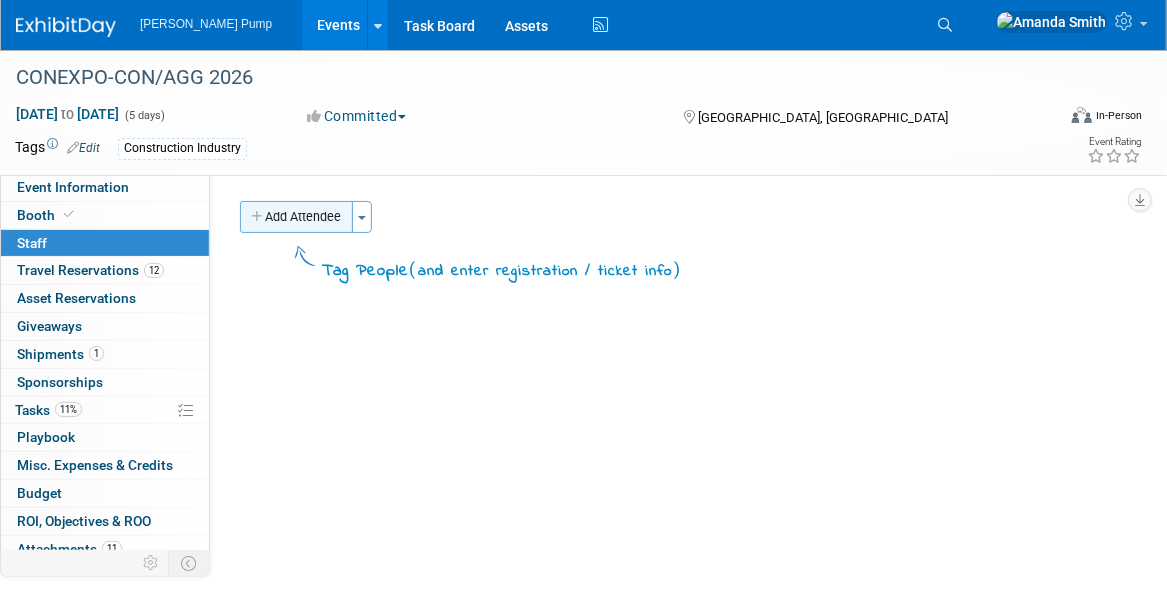 click on "Add Attendee" at bounding box center (296, 217) 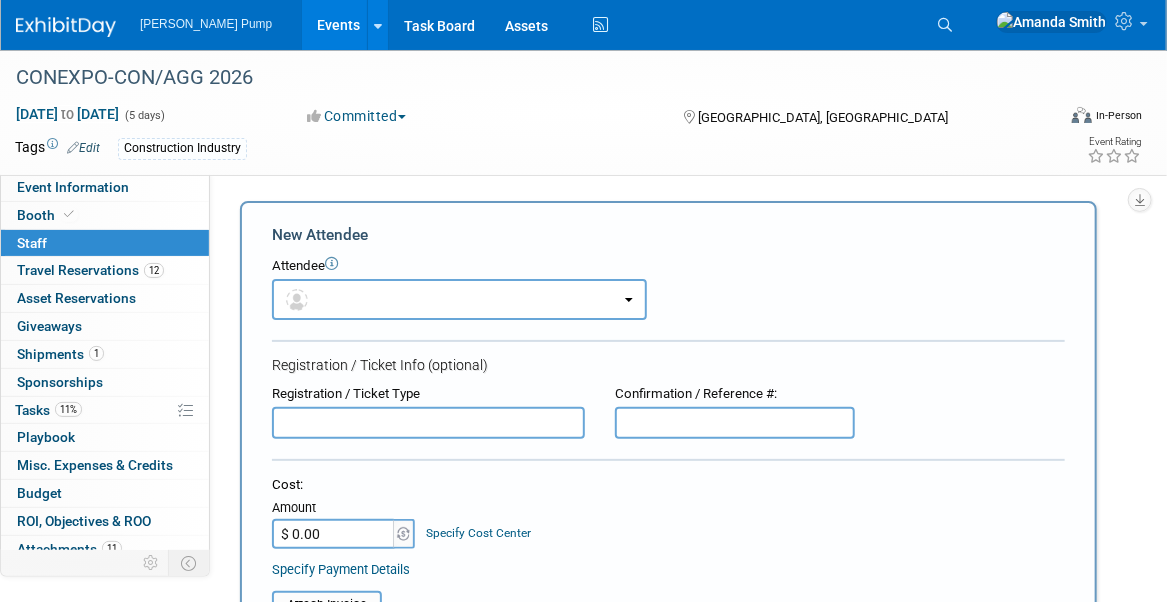 scroll, scrollTop: 0, scrollLeft: 0, axis: both 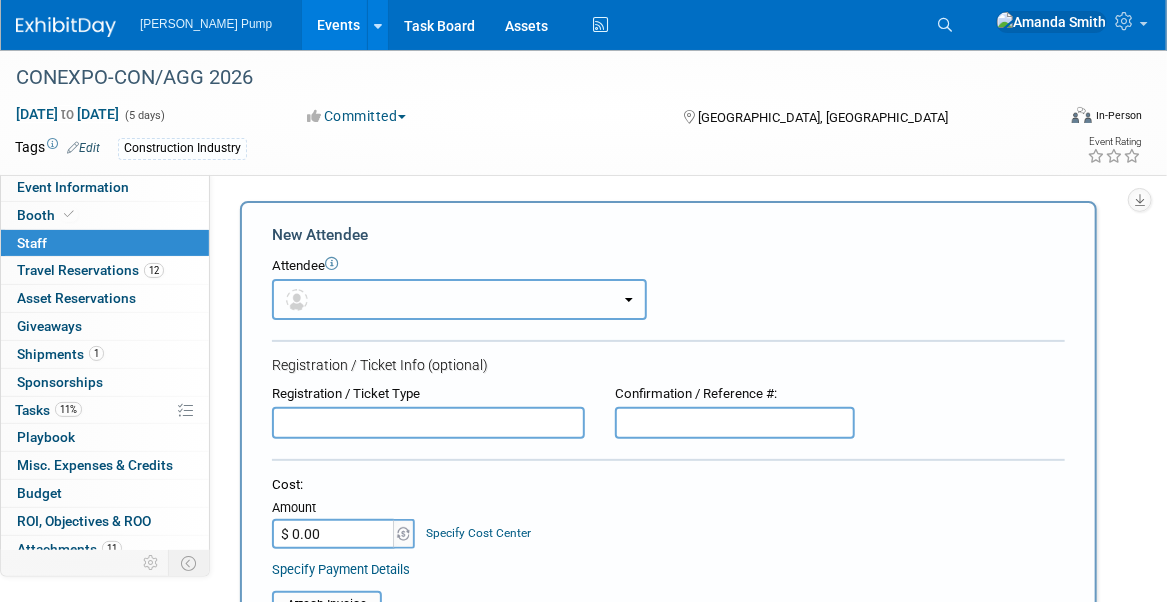 click at bounding box center [459, 299] 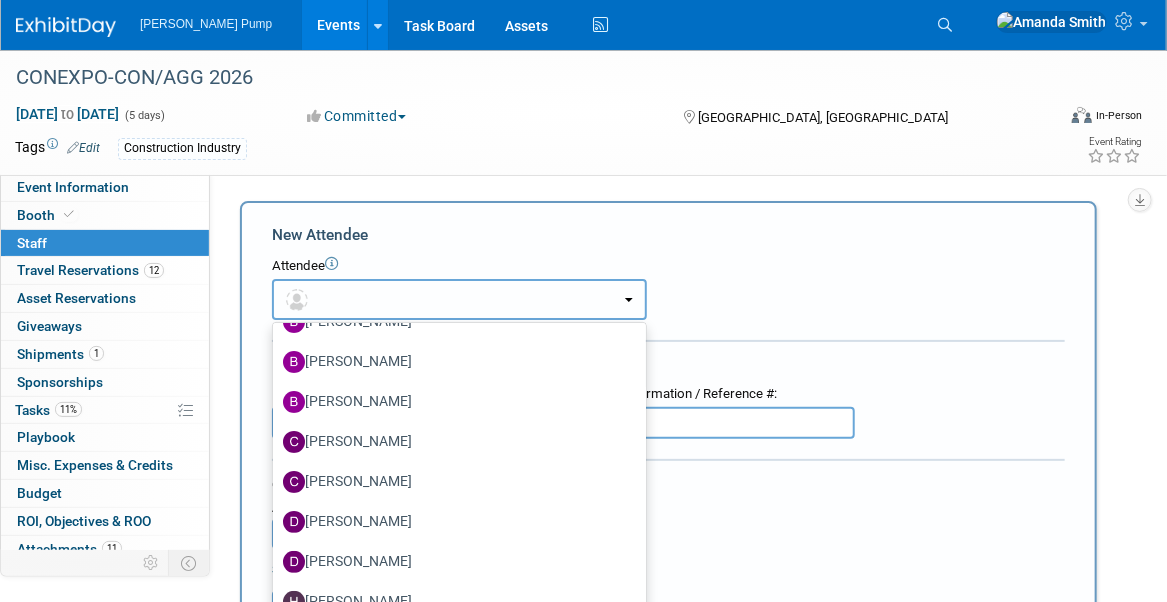scroll, scrollTop: 200, scrollLeft: 0, axis: vertical 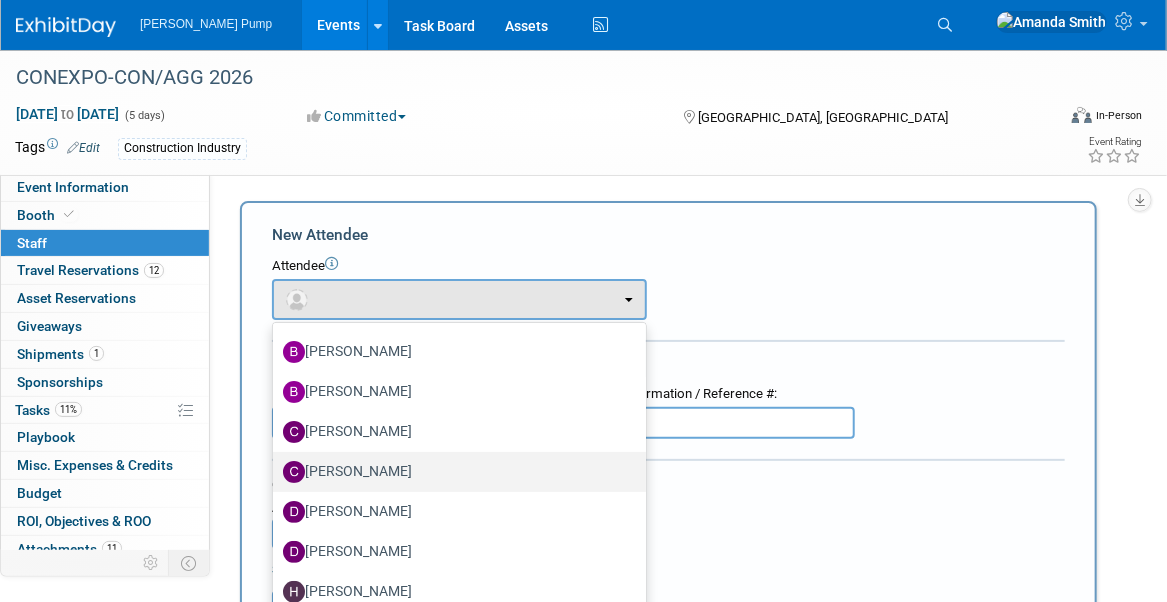 click on "Christopher Thompson" at bounding box center (454, 472) 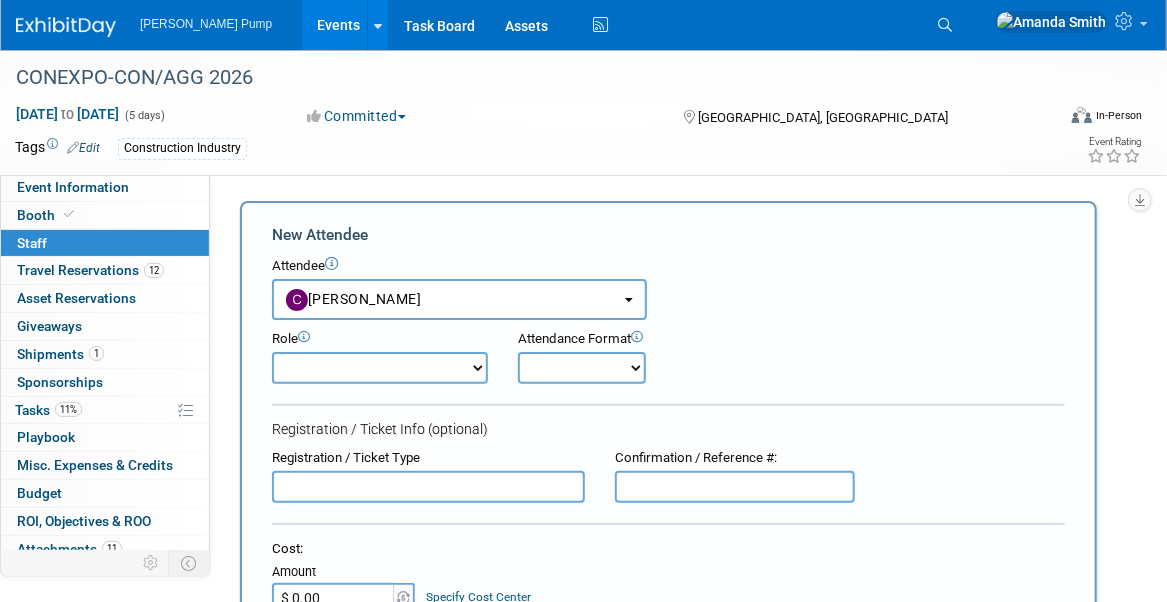 click on "Demonstrator
Host
Planner
Presenter
Sales Representative
Set-up/Dismantle Crew
Speaker" at bounding box center (380, 368) 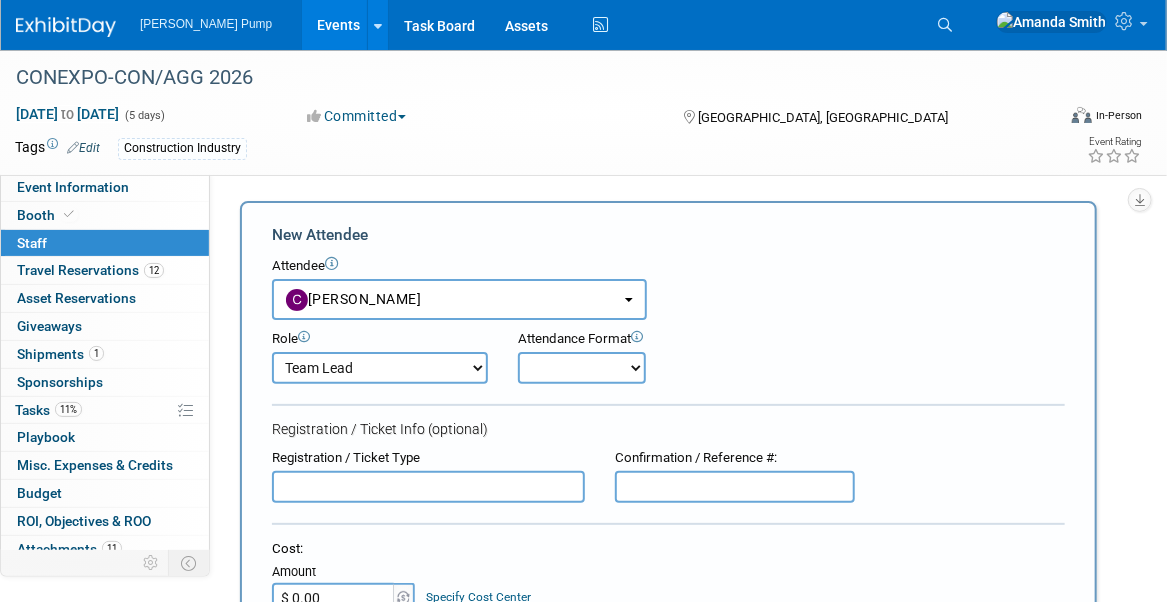 click on "Demonstrator
Host
Planner
Presenter
Sales Representative
Set-up/Dismantle Crew
Speaker" at bounding box center (380, 368) 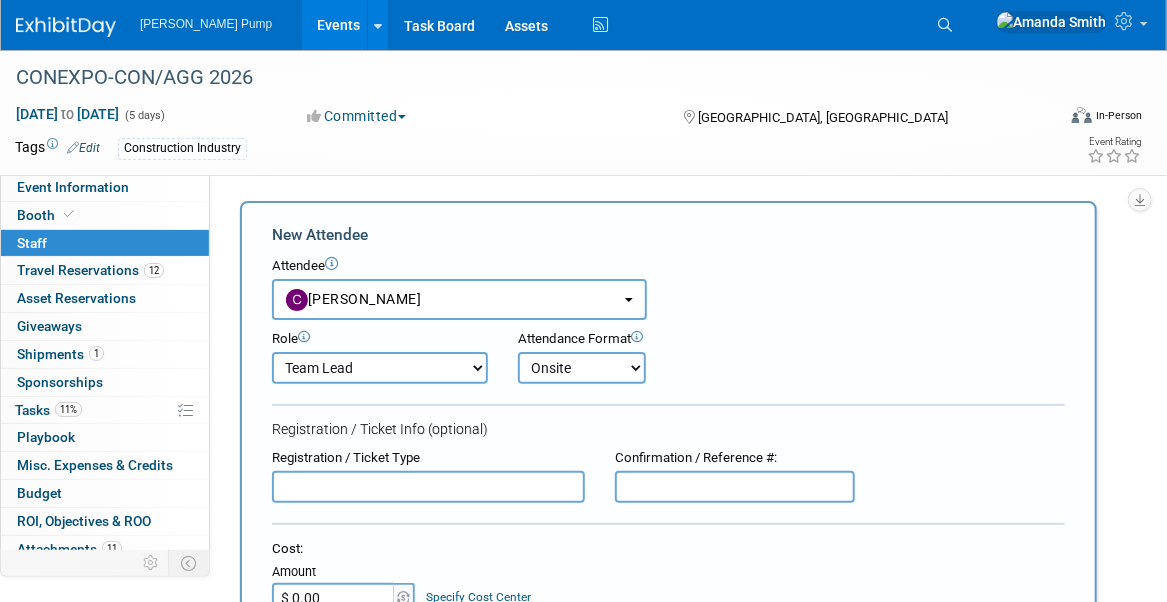 click on "Onsite
Remote" at bounding box center [582, 368] 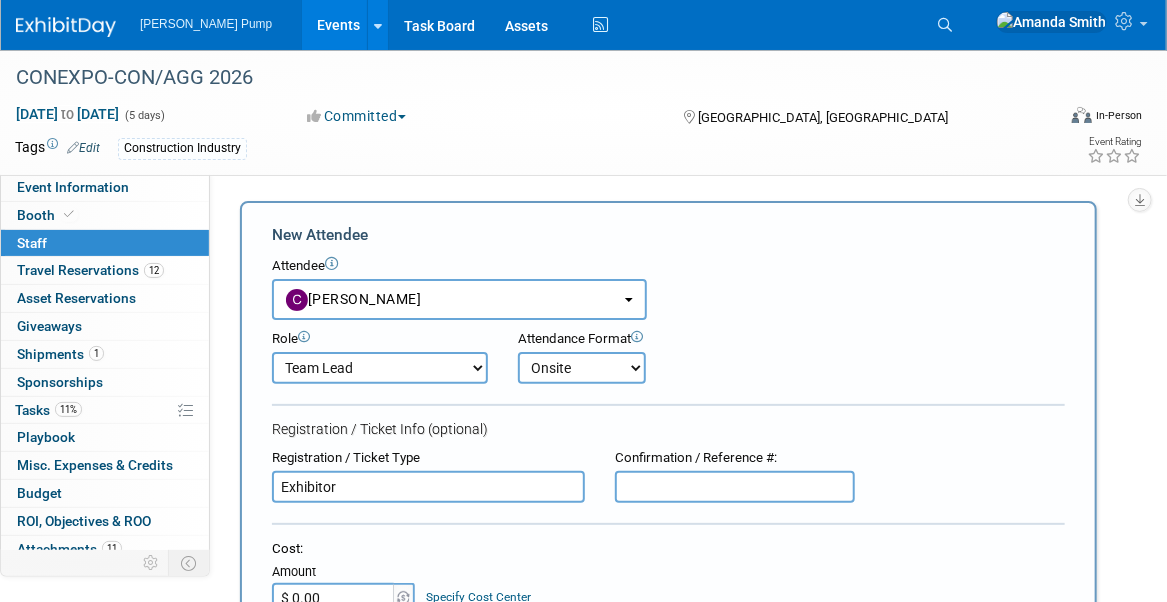 type on "Exhibitor" 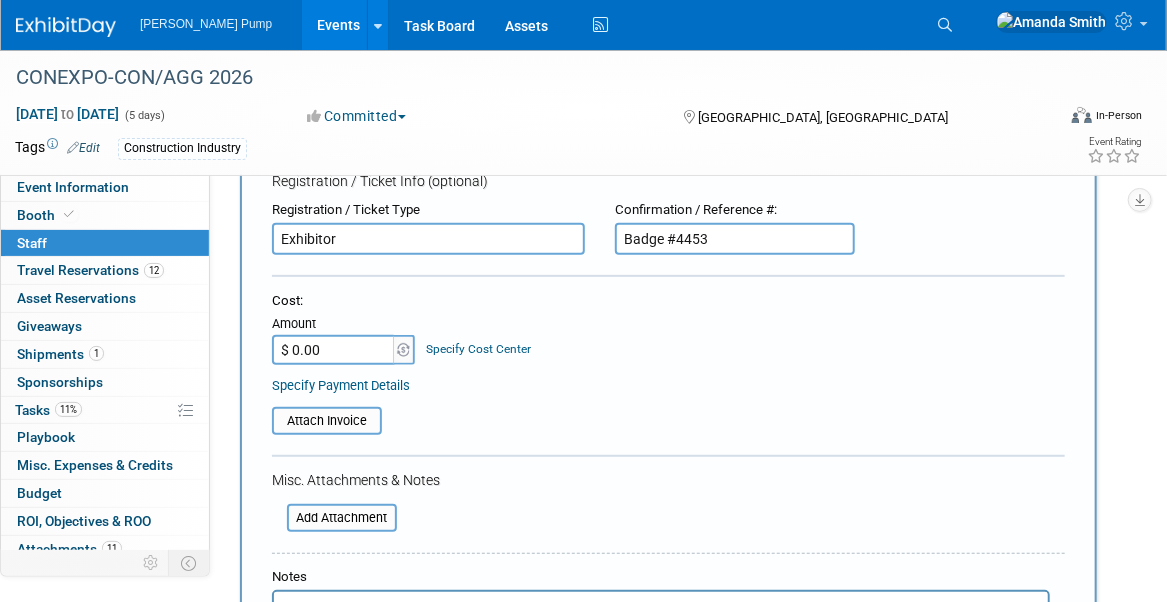 scroll, scrollTop: 200, scrollLeft: 0, axis: vertical 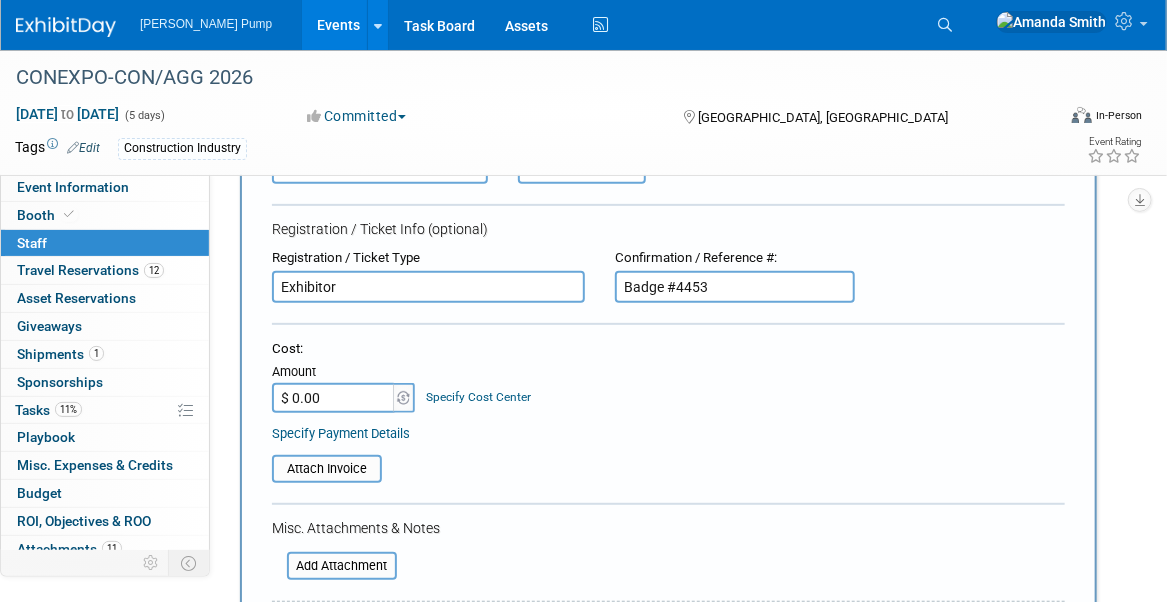 type on "Badge #4453" 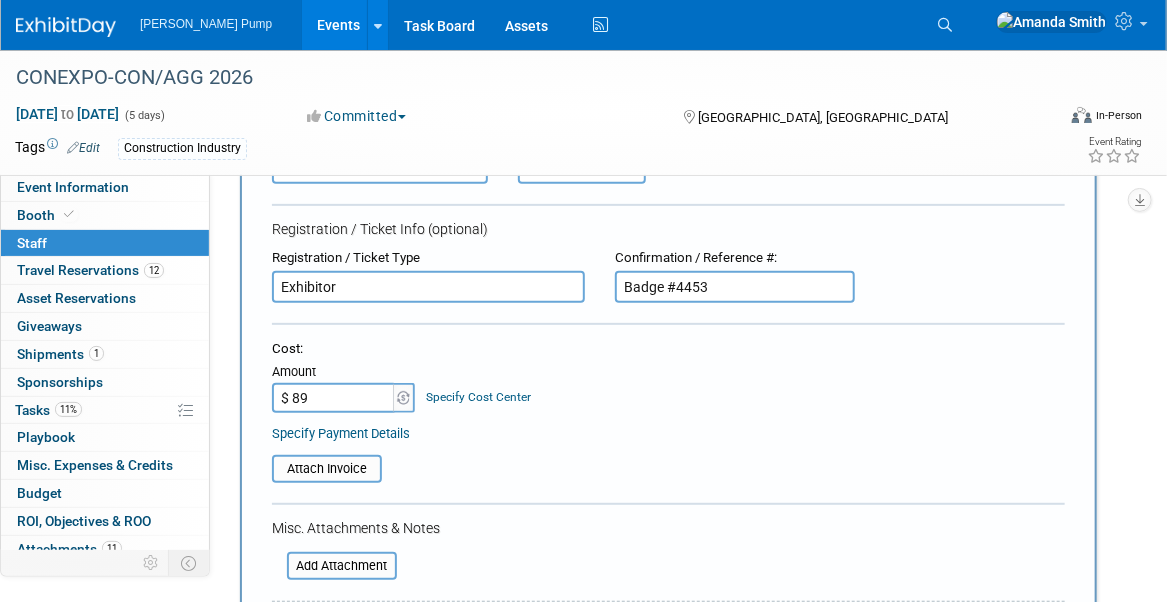 type on "$ 89.00" 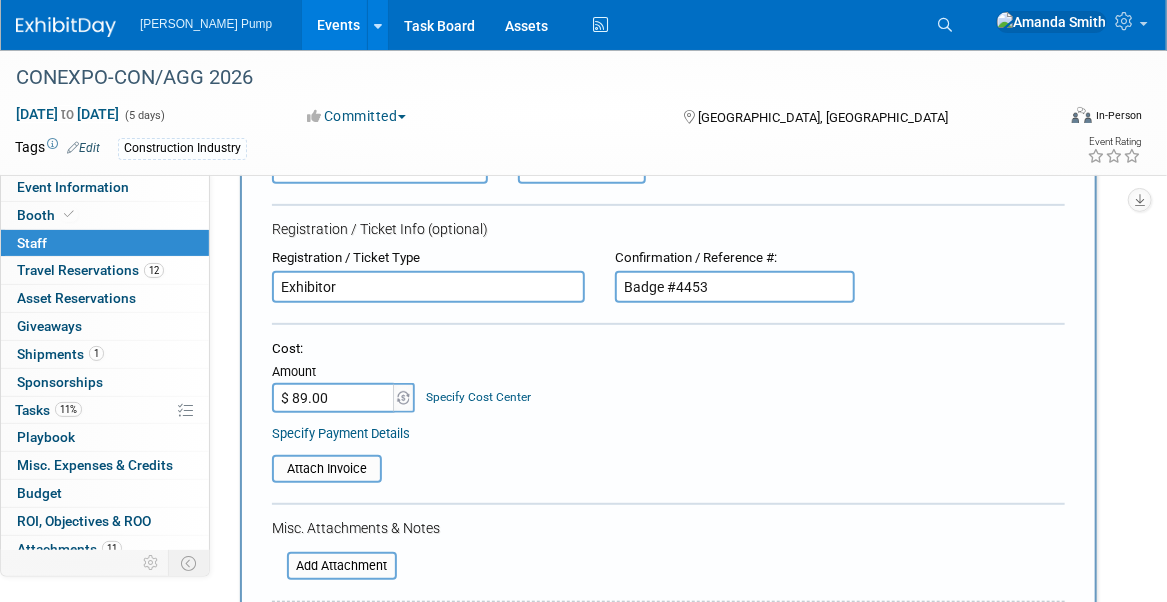 click on "Attach Invoice" at bounding box center [668, 462] 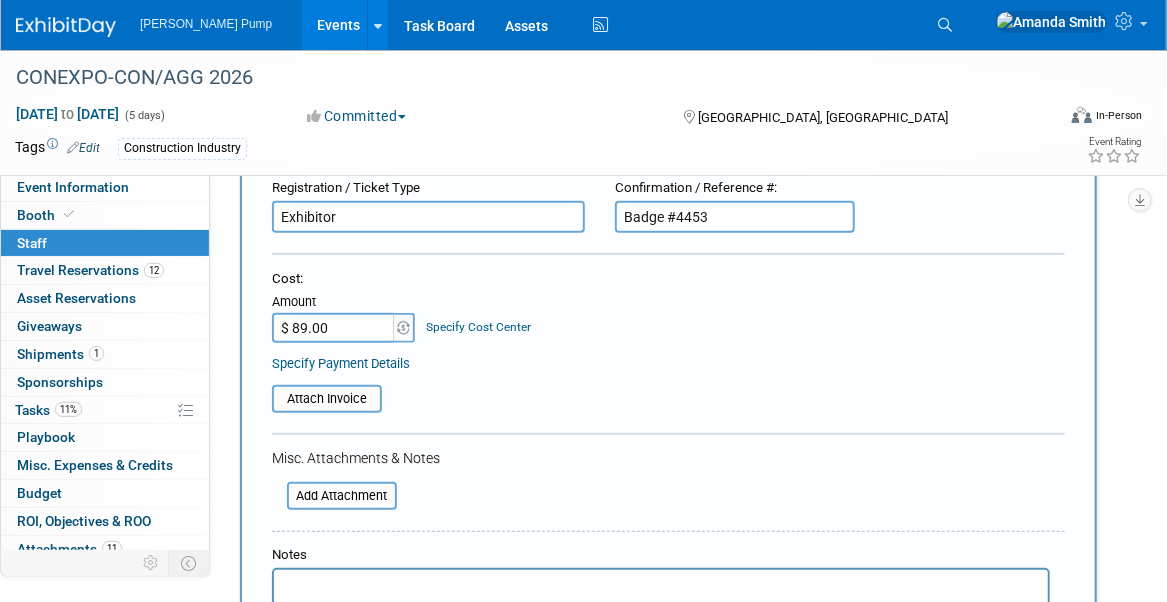 scroll, scrollTop: 500, scrollLeft: 0, axis: vertical 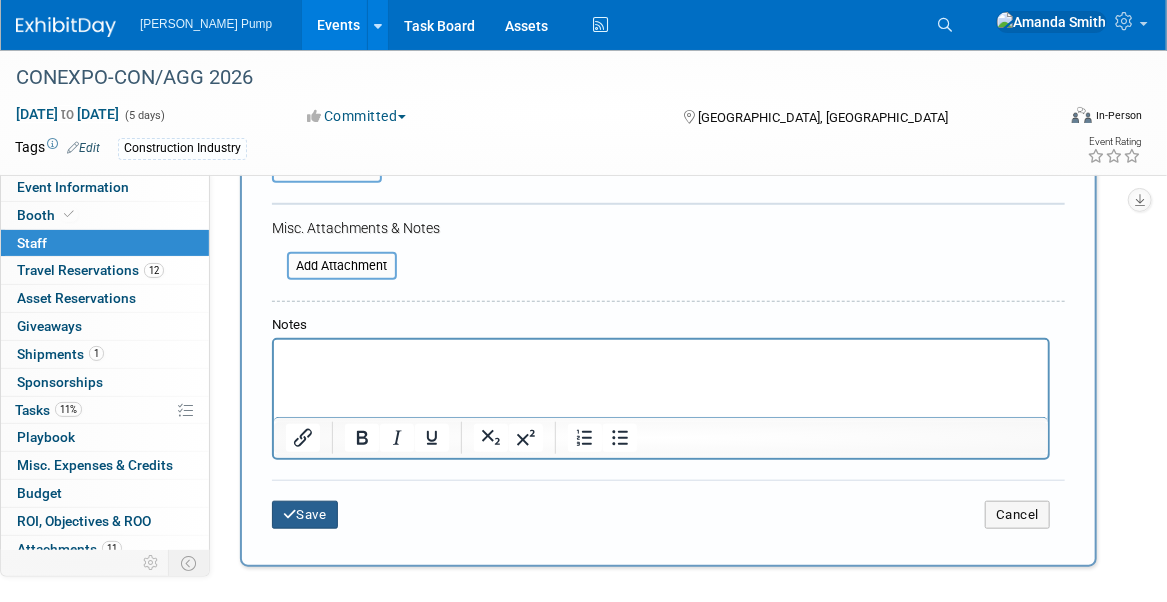click on "Save" at bounding box center (305, 515) 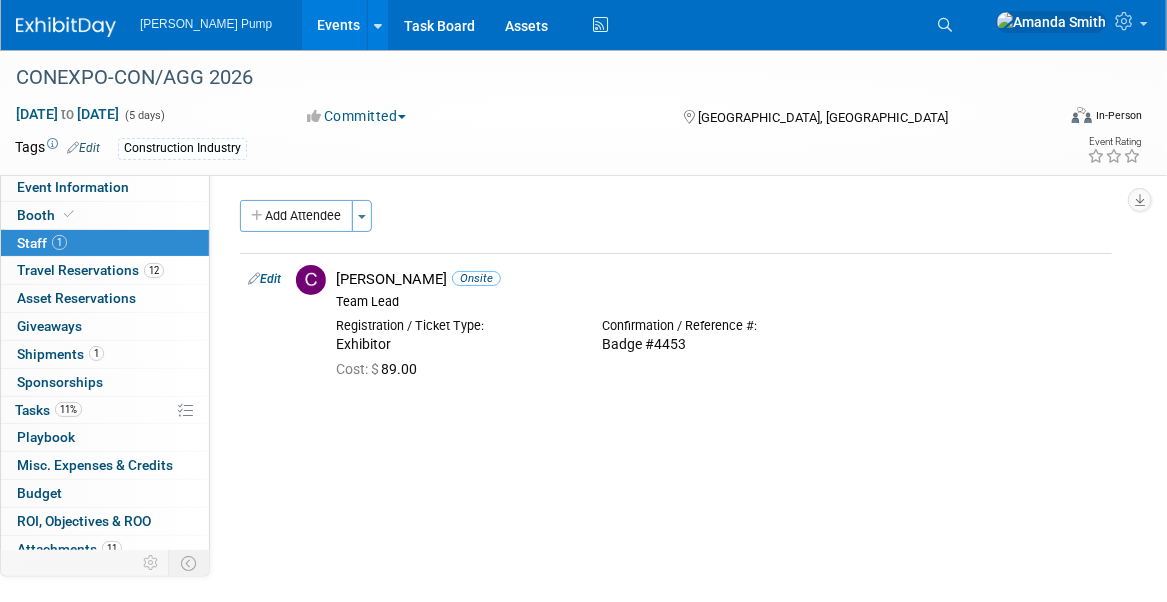 scroll, scrollTop: 0, scrollLeft: 0, axis: both 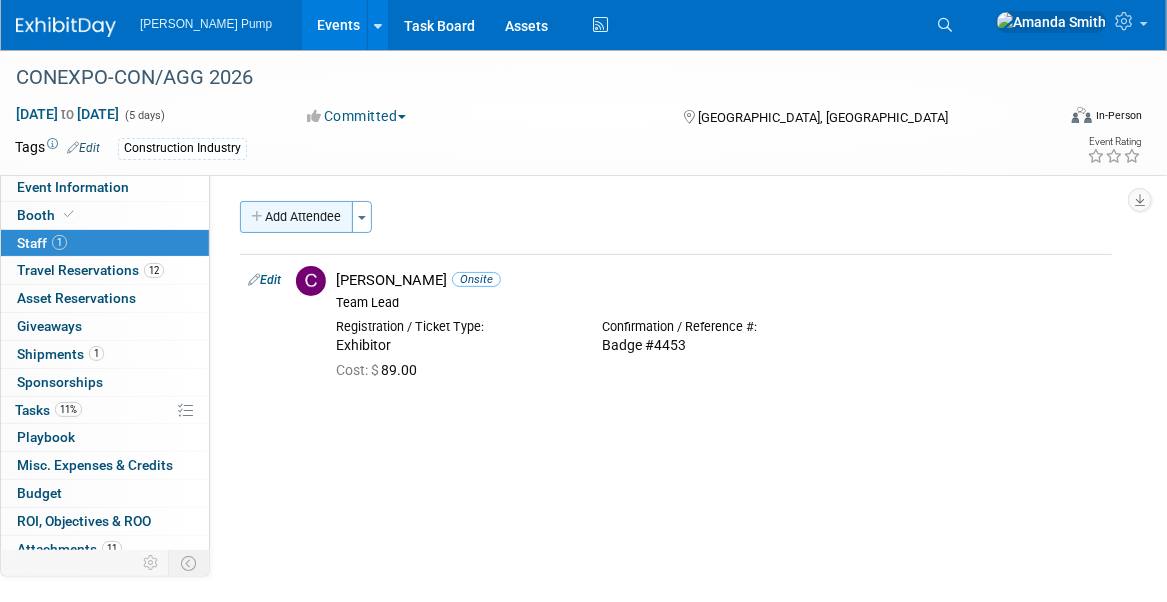 click on "Add Attendee" at bounding box center (296, 217) 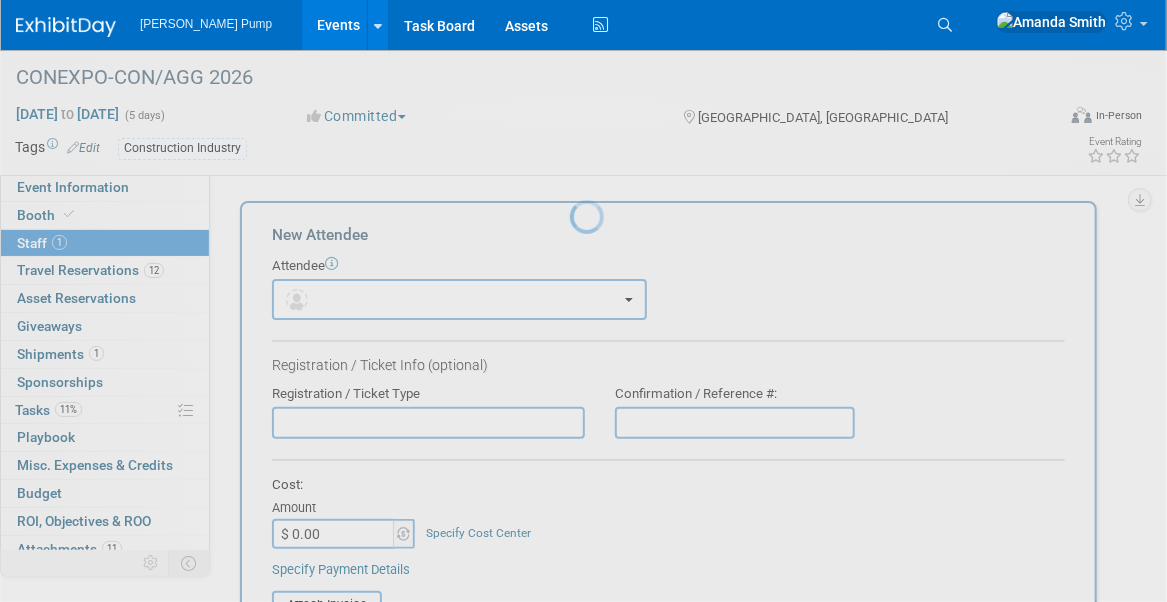 scroll, scrollTop: 0, scrollLeft: 0, axis: both 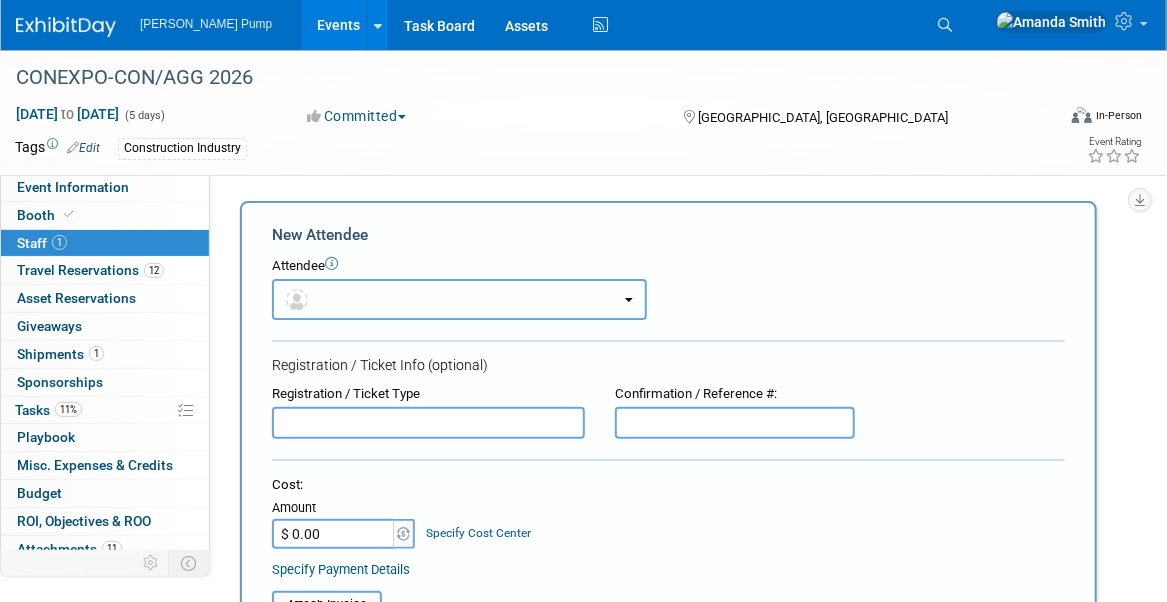 click at bounding box center (459, 299) 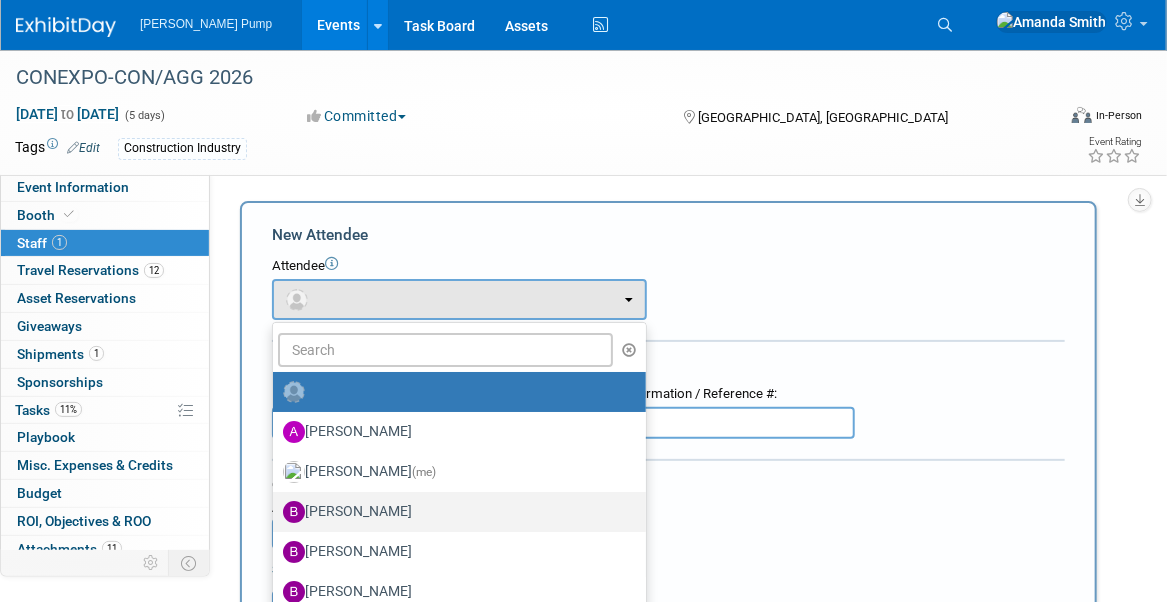 click on "Bobby Zitzka" at bounding box center [454, 512] 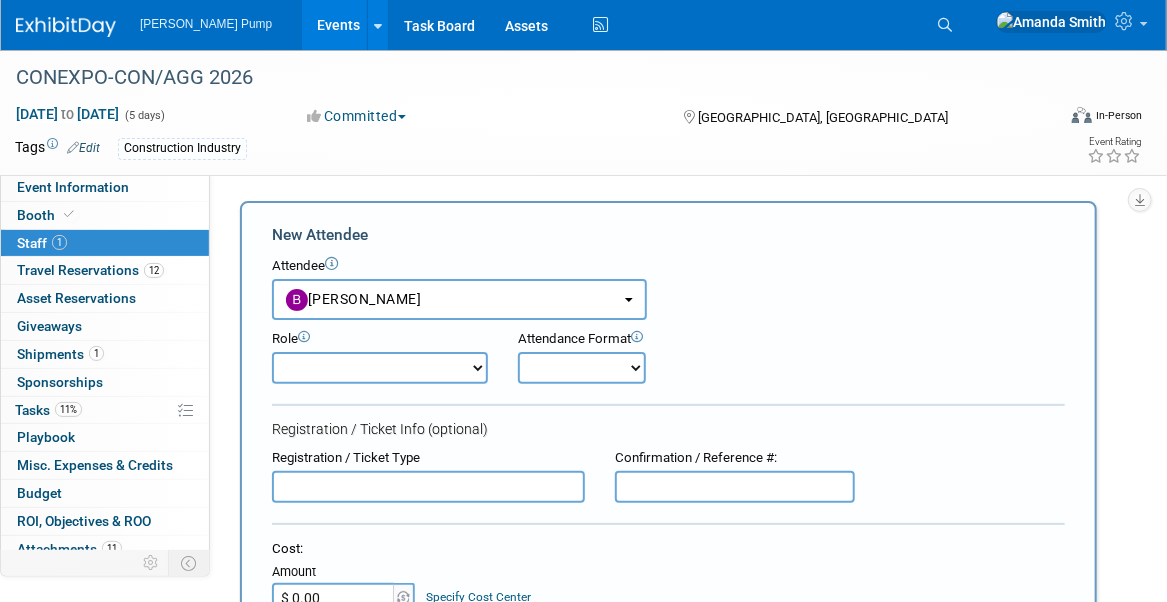 click on "Demonstrator
Host
Planner
Presenter
Sales Representative
Set-up/Dismantle Crew
Speaker" at bounding box center [380, 368] 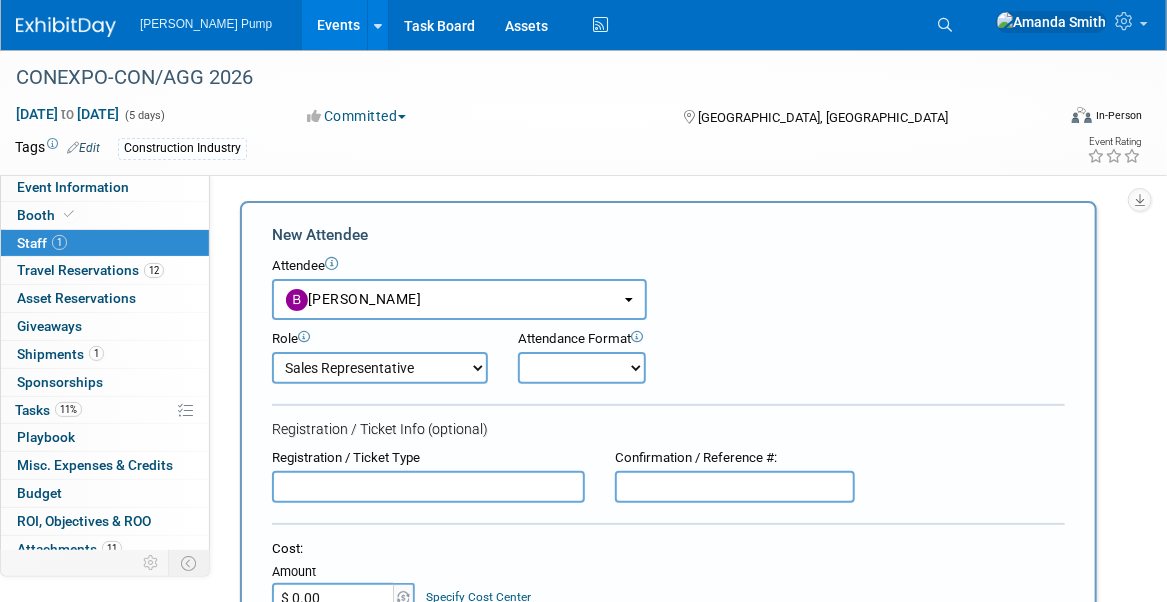 click on "Onsite
Remote" at bounding box center (582, 368) 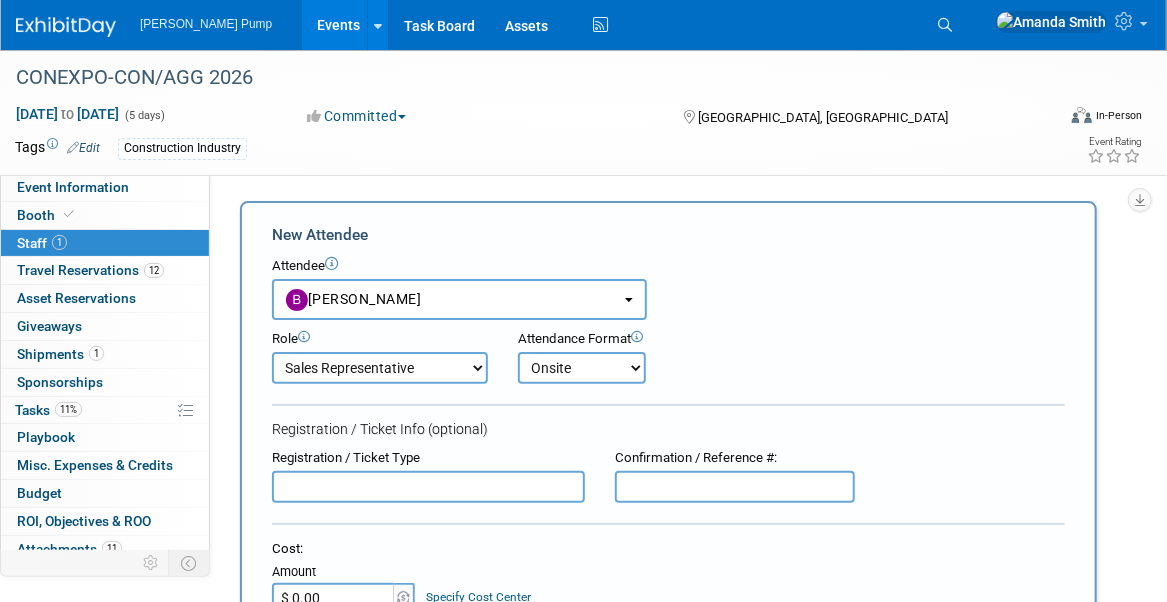 click at bounding box center [428, 487] 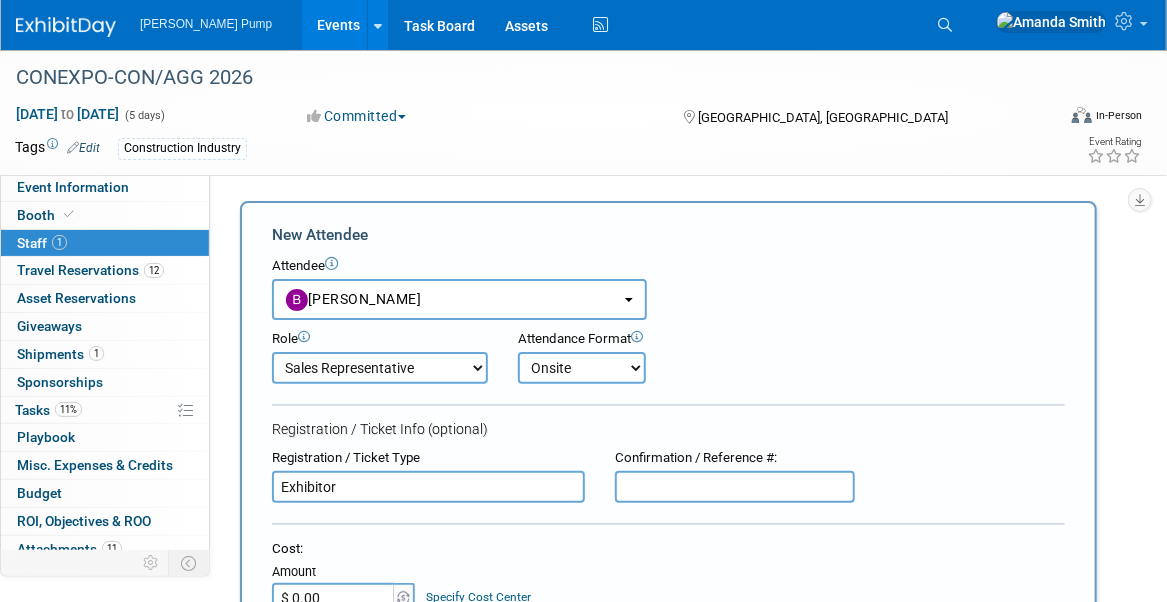 type on "Exhibitor" 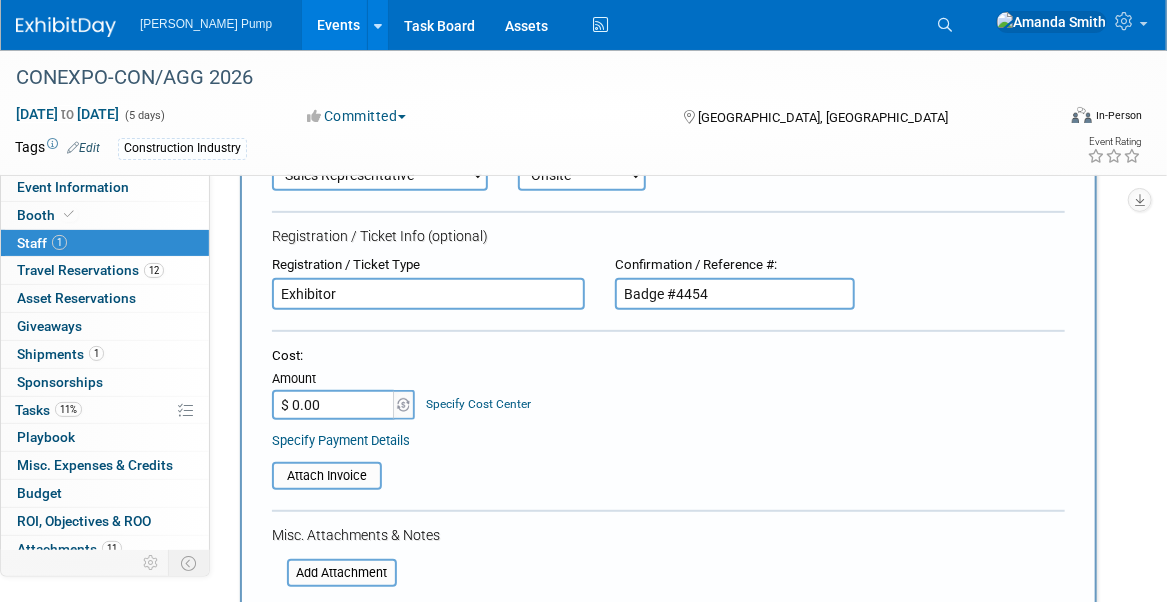 scroll, scrollTop: 200, scrollLeft: 0, axis: vertical 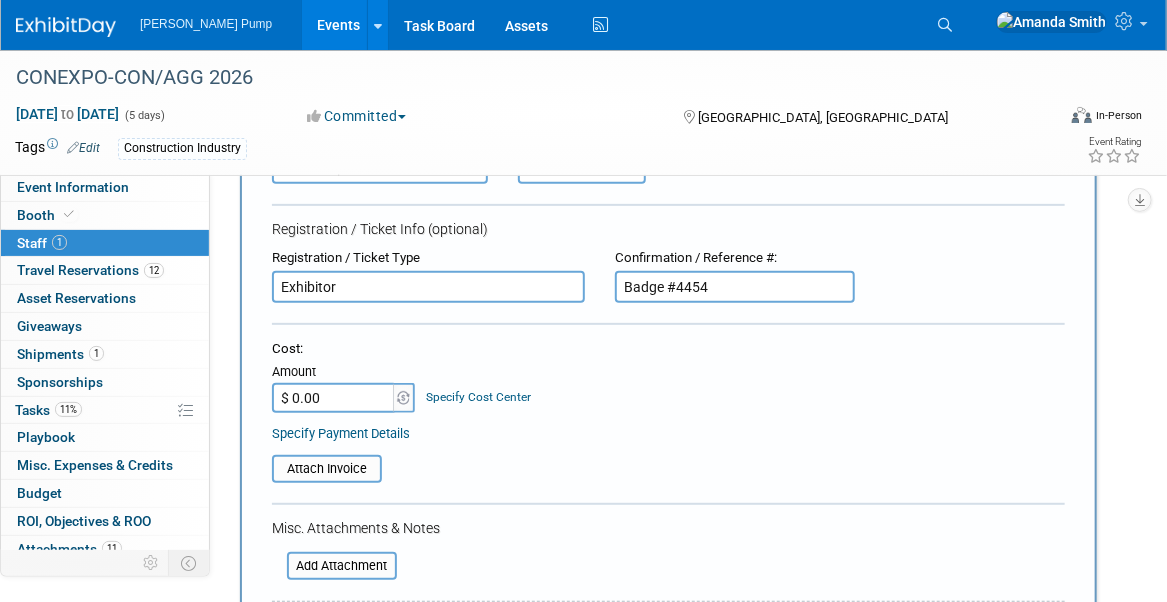 type on "Badge #4454" 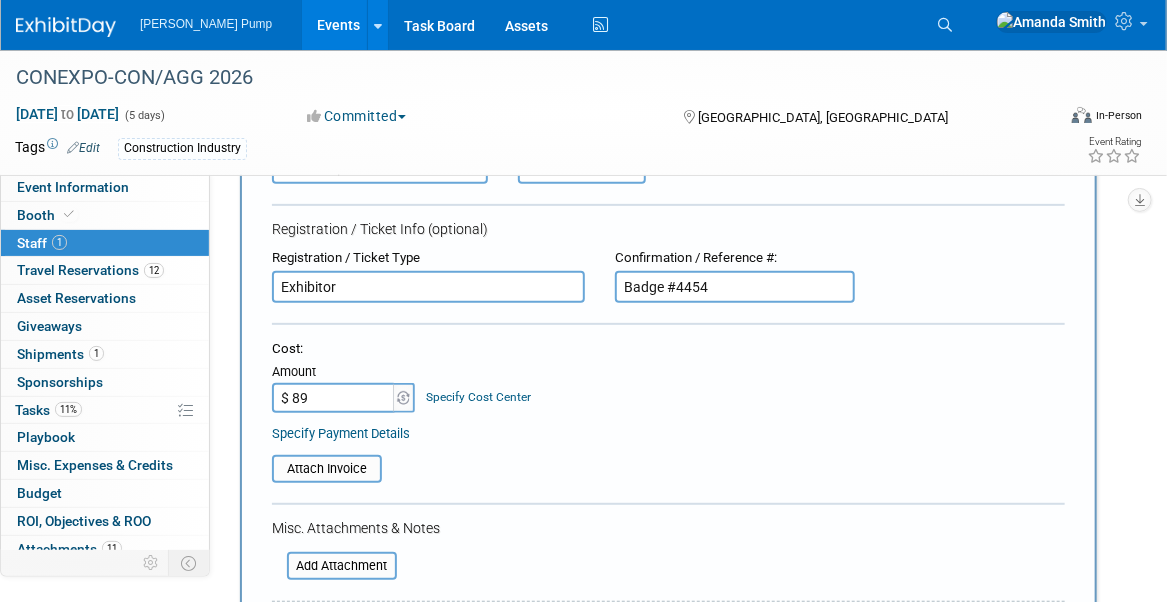 type on "$ 89.00" 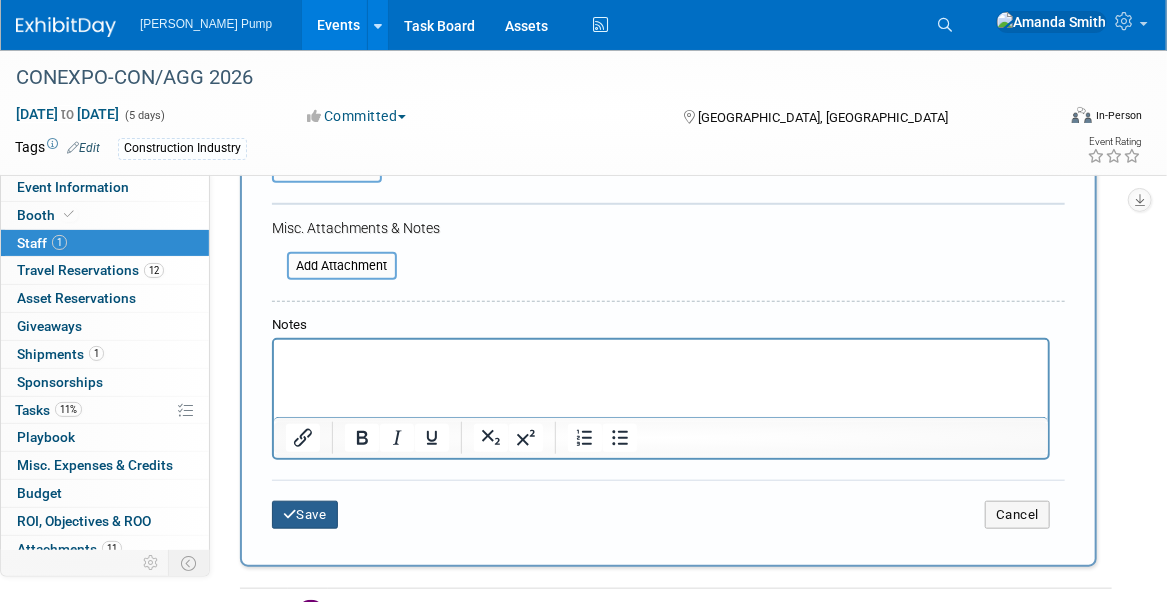 click on "Save" at bounding box center (305, 515) 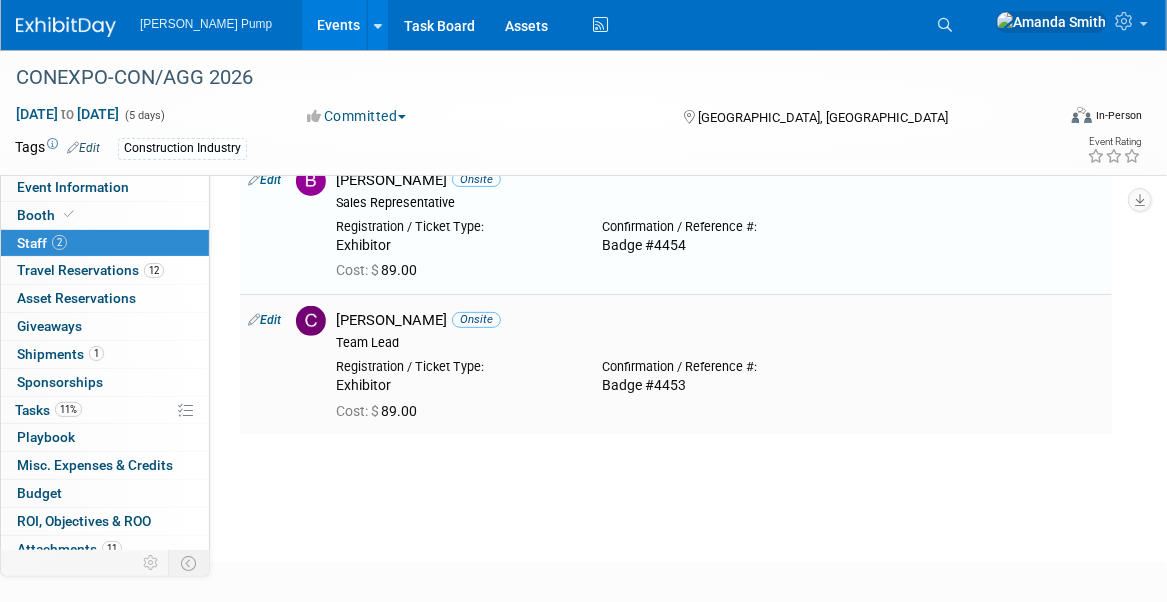 scroll, scrollTop: 0, scrollLeft: 0, axis: both 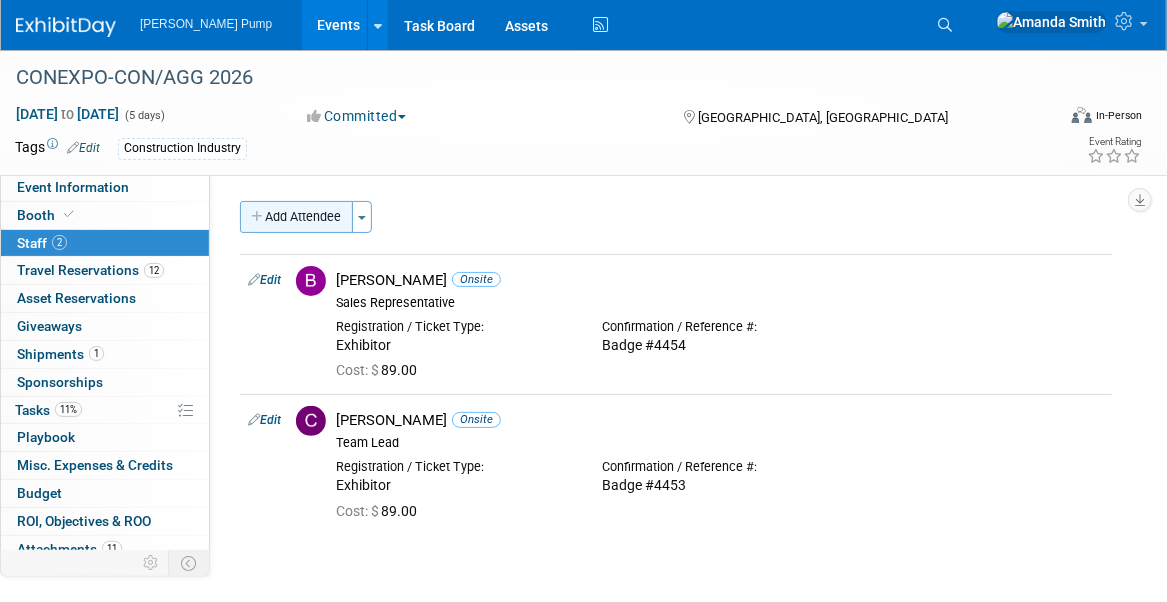 click on "Add Attendee" at bounding box center (296, 217) 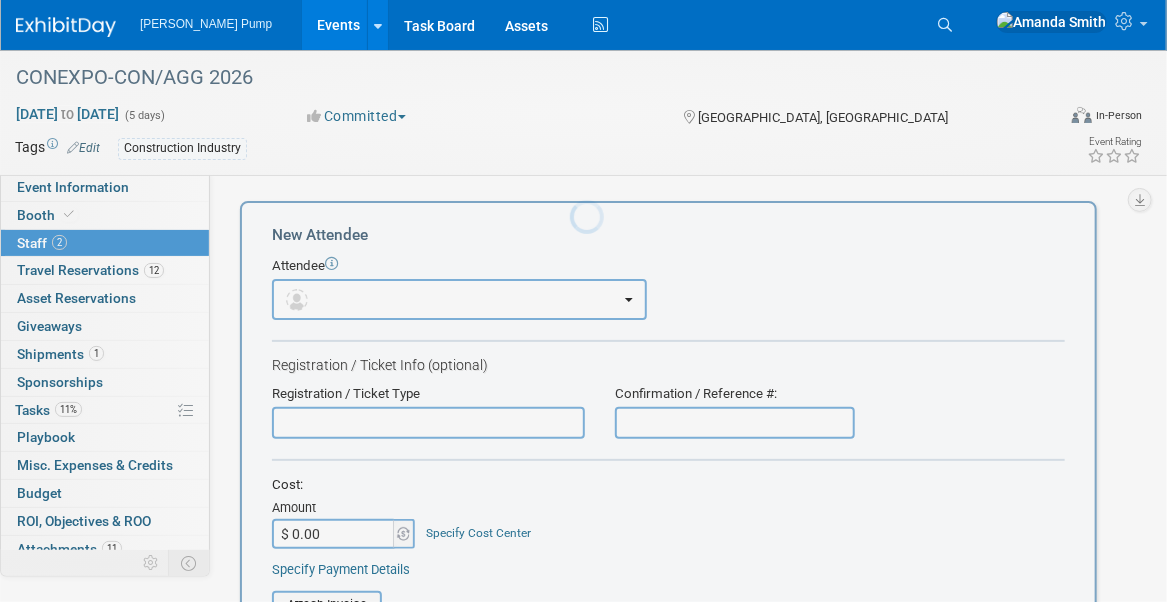 scroll, scrollTop: 0, scrollLeft: 0, axis: both 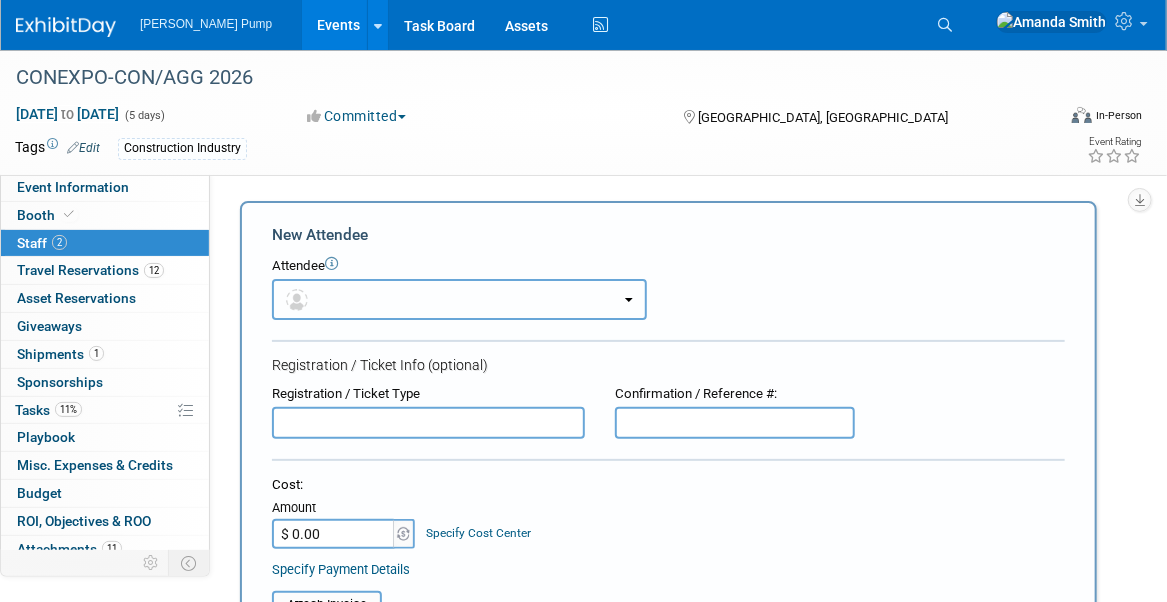 click at bounding box center (459, 299) 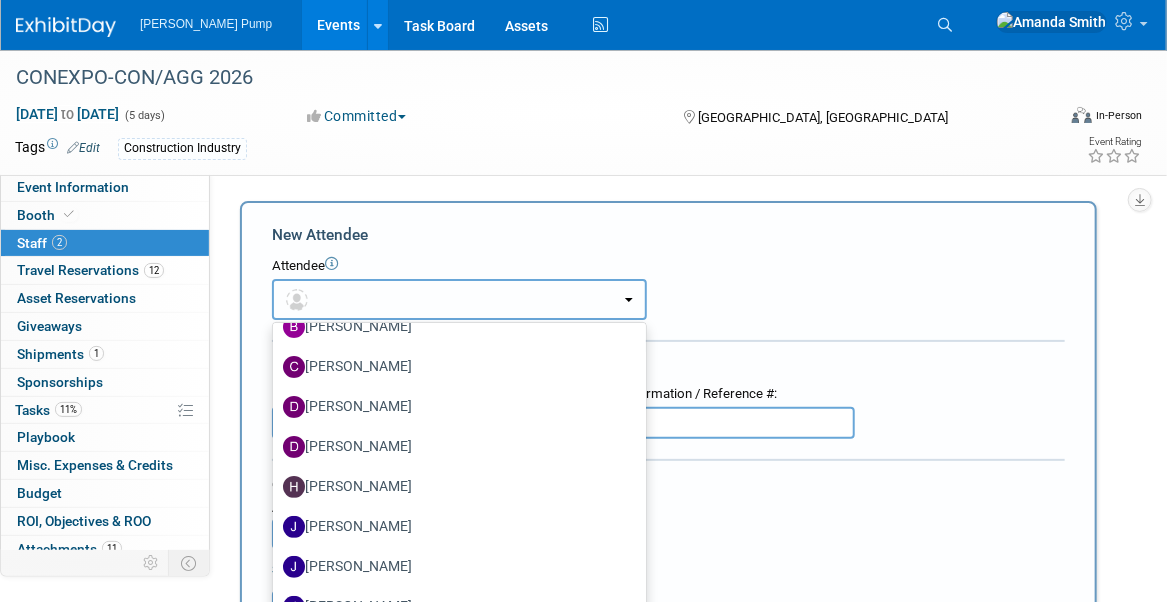 scroll, scrollTop: 255, scrollLeft: 0, axis: vertical 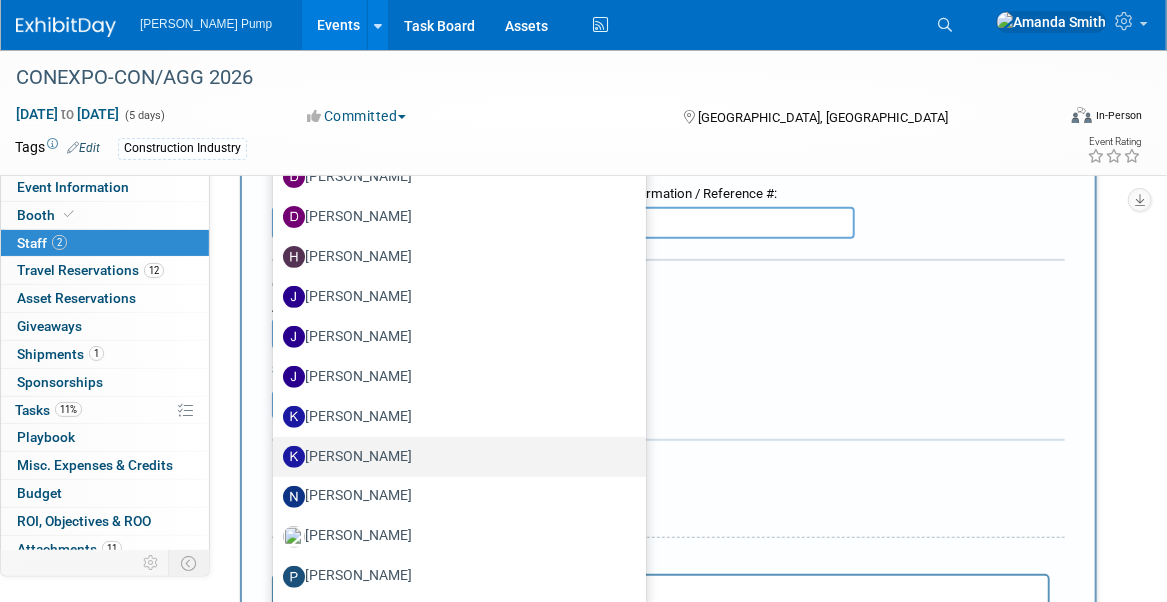 click on "Kelly Seliga" at bounding box center (454, 457) 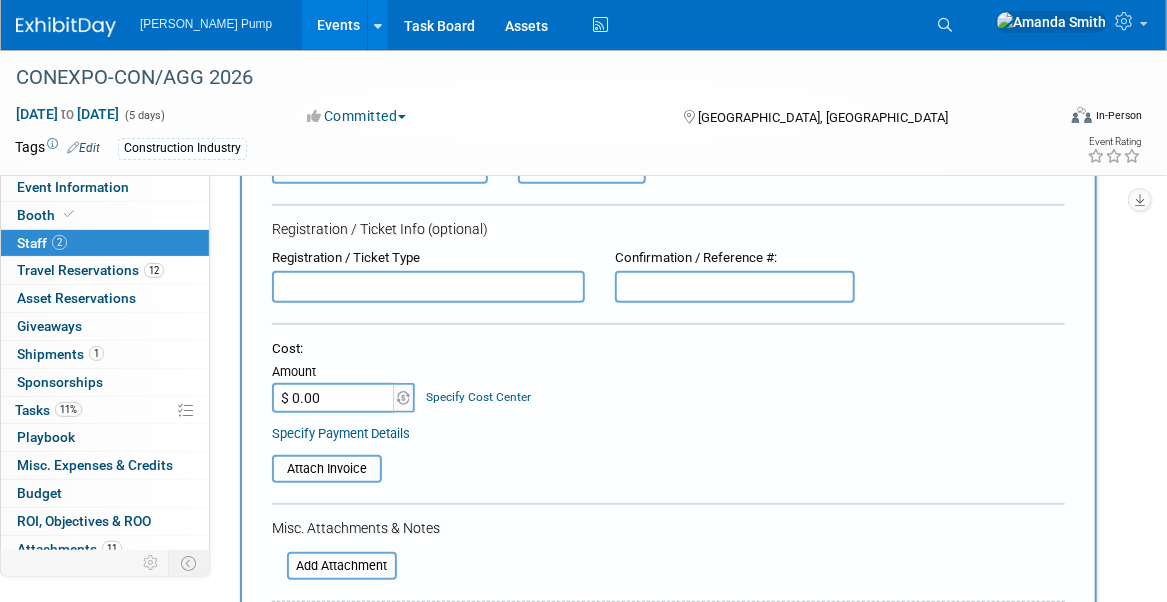 scroll, scrollTop: 100, scrollLeft: 0, axis: vertical 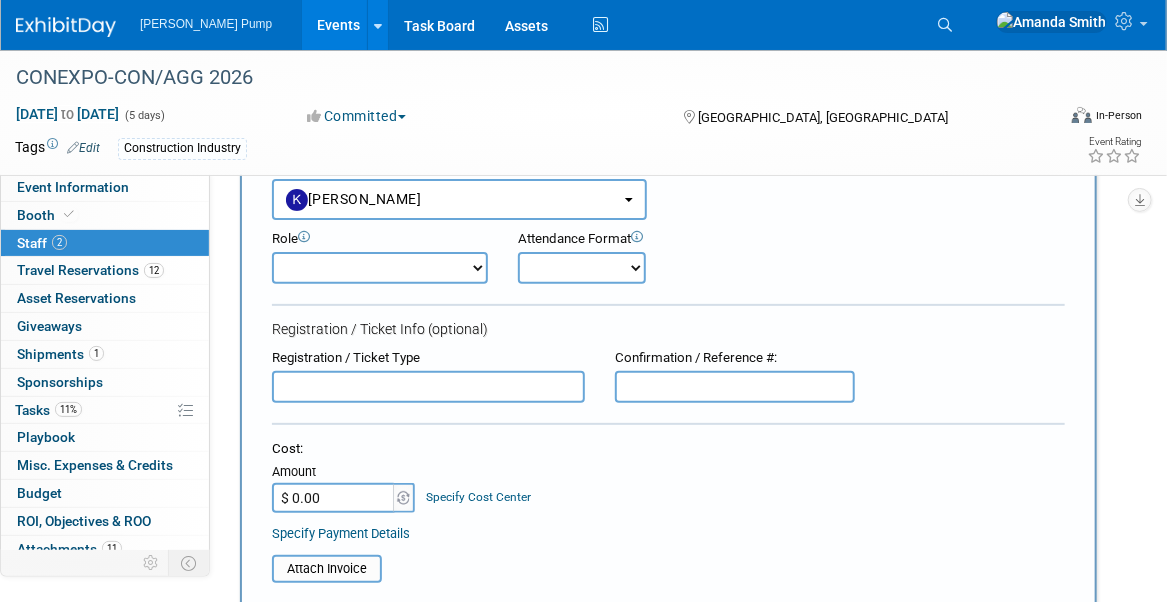 click on "Demonstrator
Host
Planner
Presenter
Sales Representative
Set-up/Dismantle Crew
Speaker" at bounding box center [380, 268] 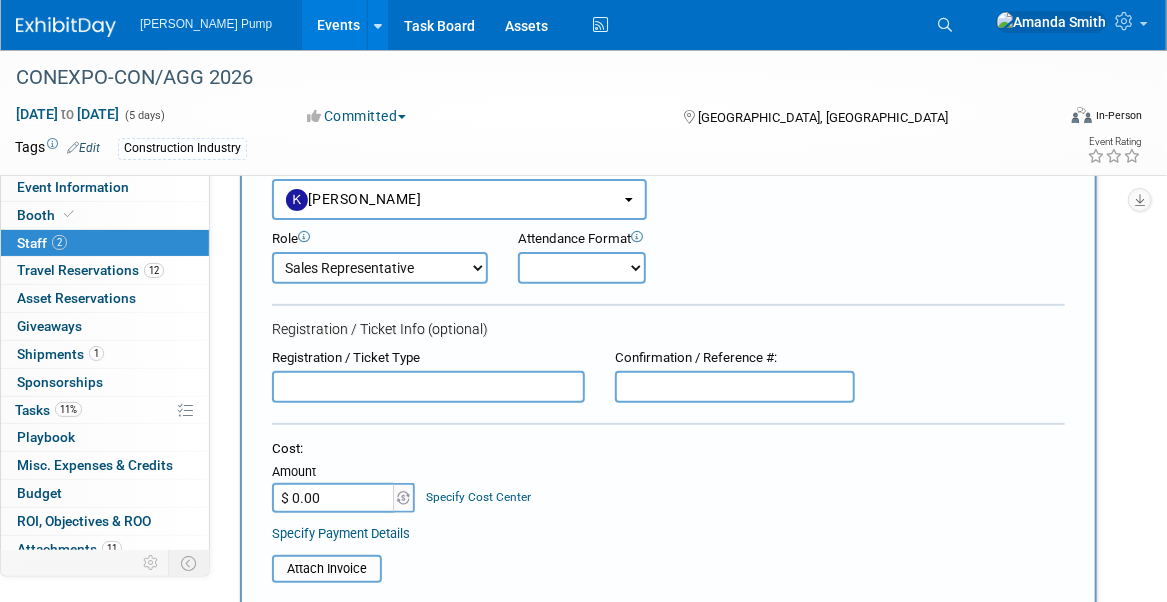 click on "Demonstrator
Host
Planner
Presenter
Sales Representative
Set-up/Dismantle Crew
Speaker" at bounding box center (380, 268) 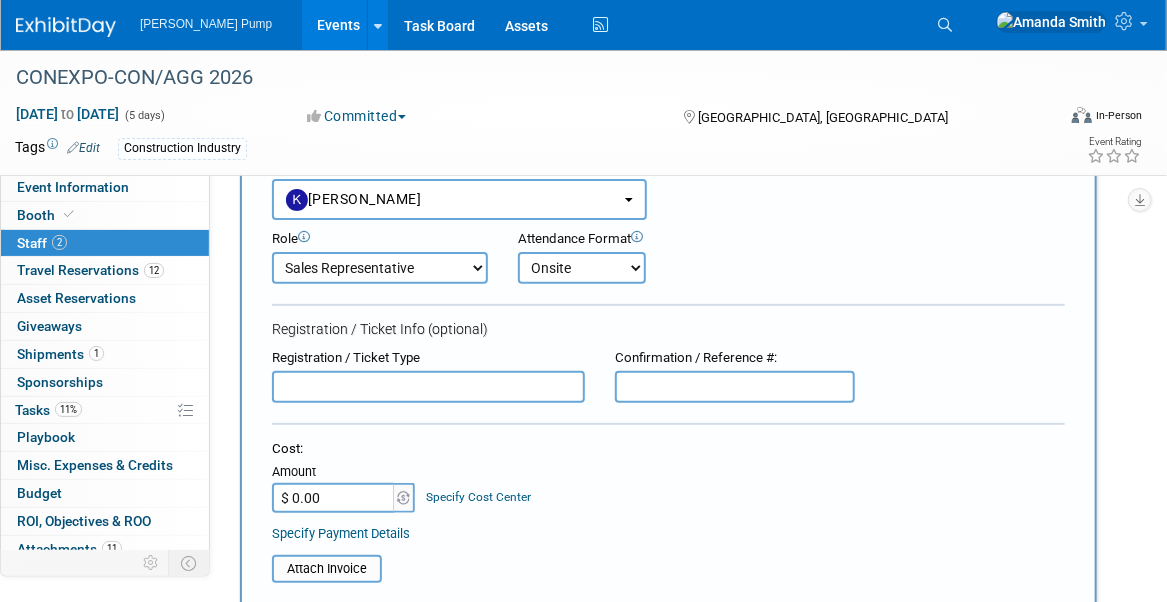 click on "Onsite
Remote" at bounding box center [582, 268] 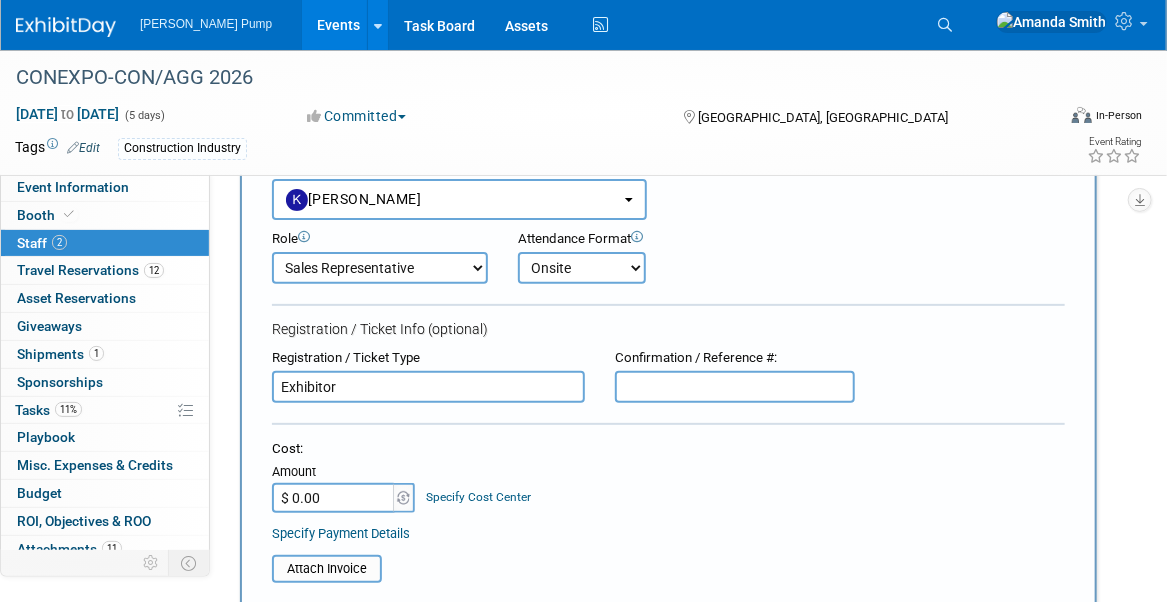 type on "Exhibitor" 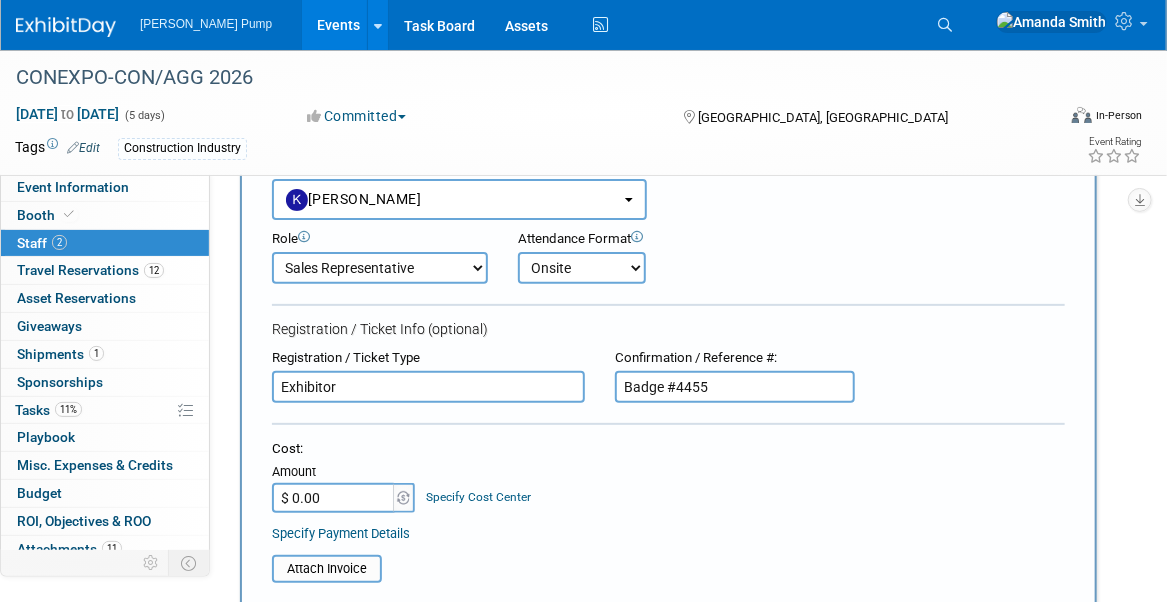 type on "Badge #4455" 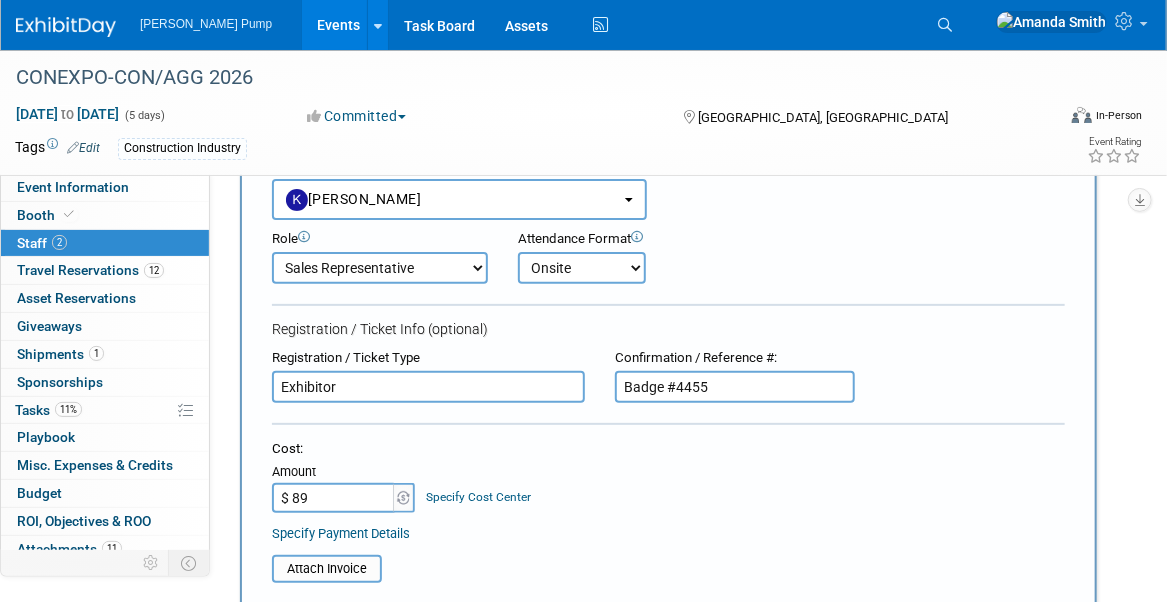 type on "$ 89.00" 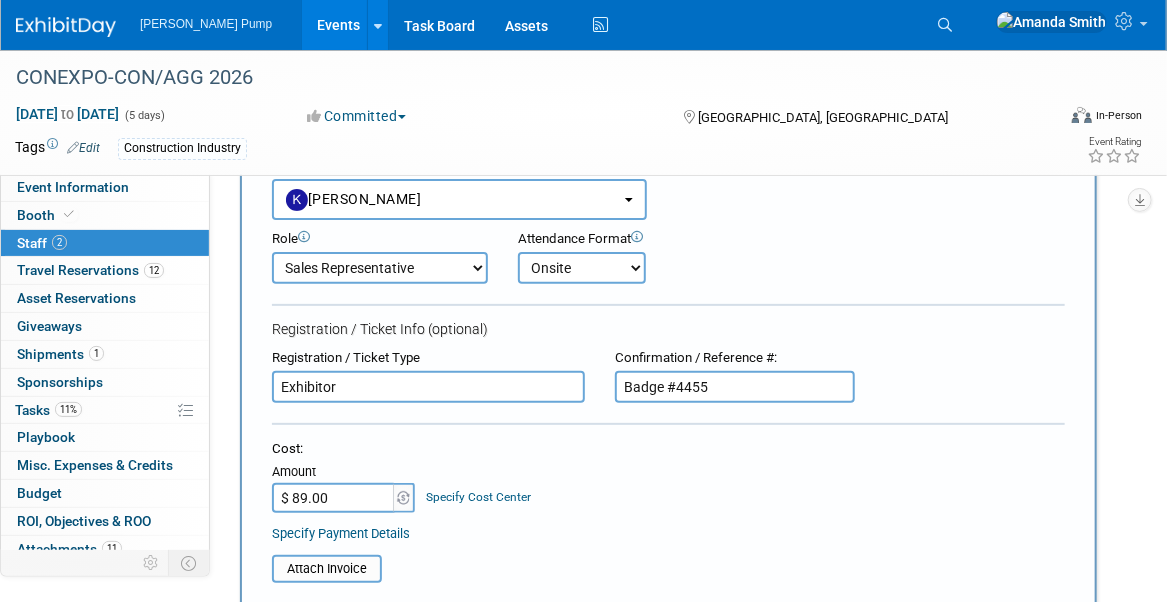 click on "Specify Payment Details" at bounding box center (668, 533) 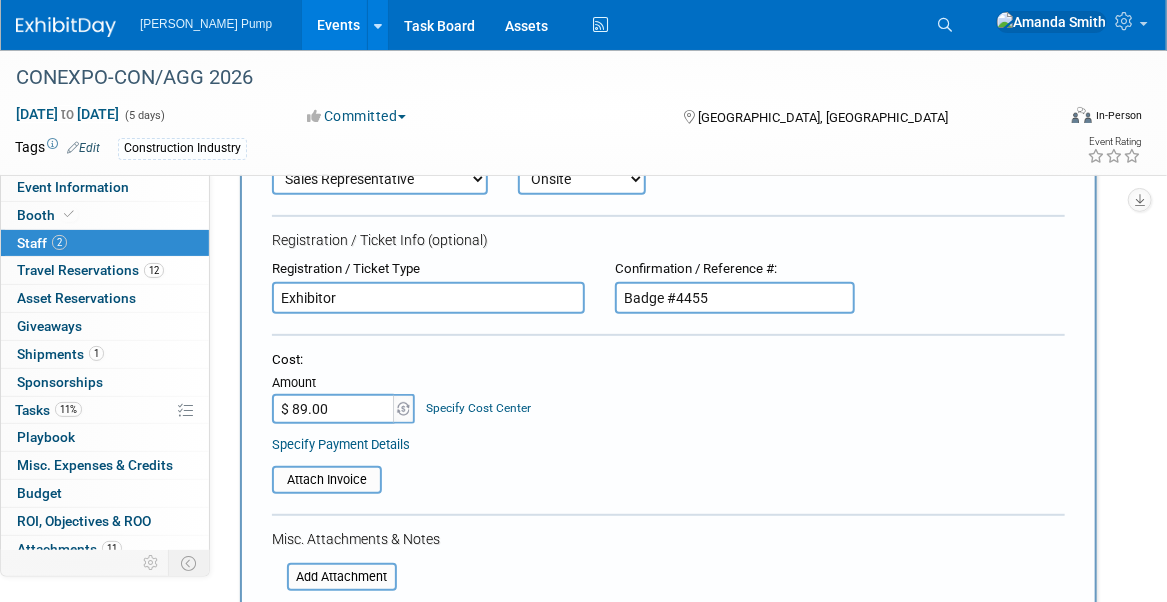 scroll, scrollTop: 500, scrollLeft: 0, axis: vertical 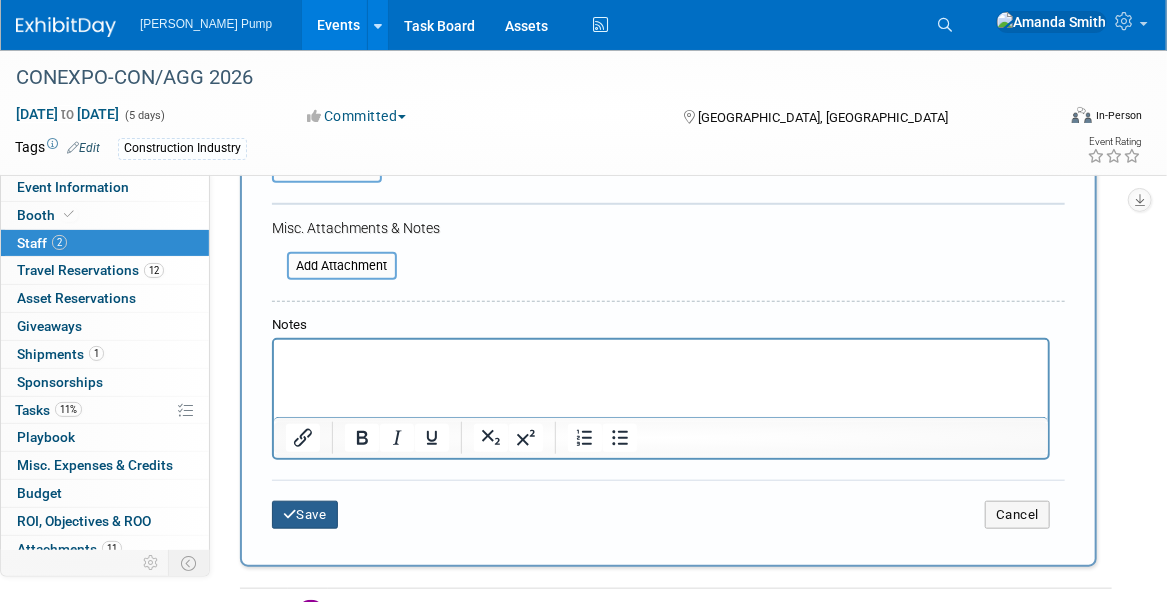 click on "Save" at bounding box center (305, 515) 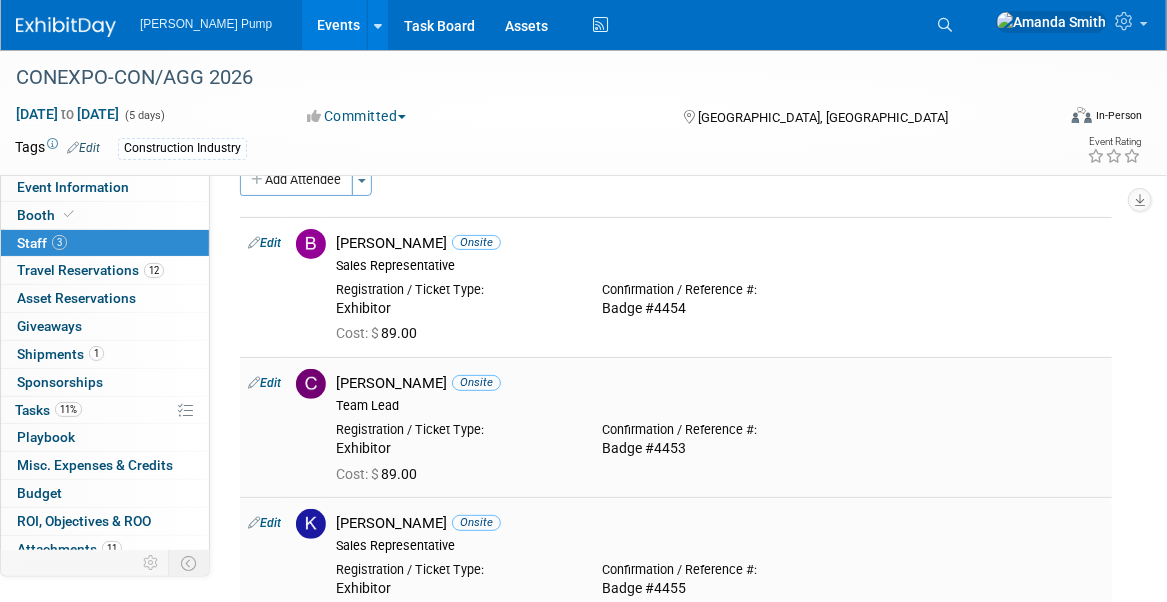 scroll, scrollTop: 0, scrollLeft: 0, axis: both 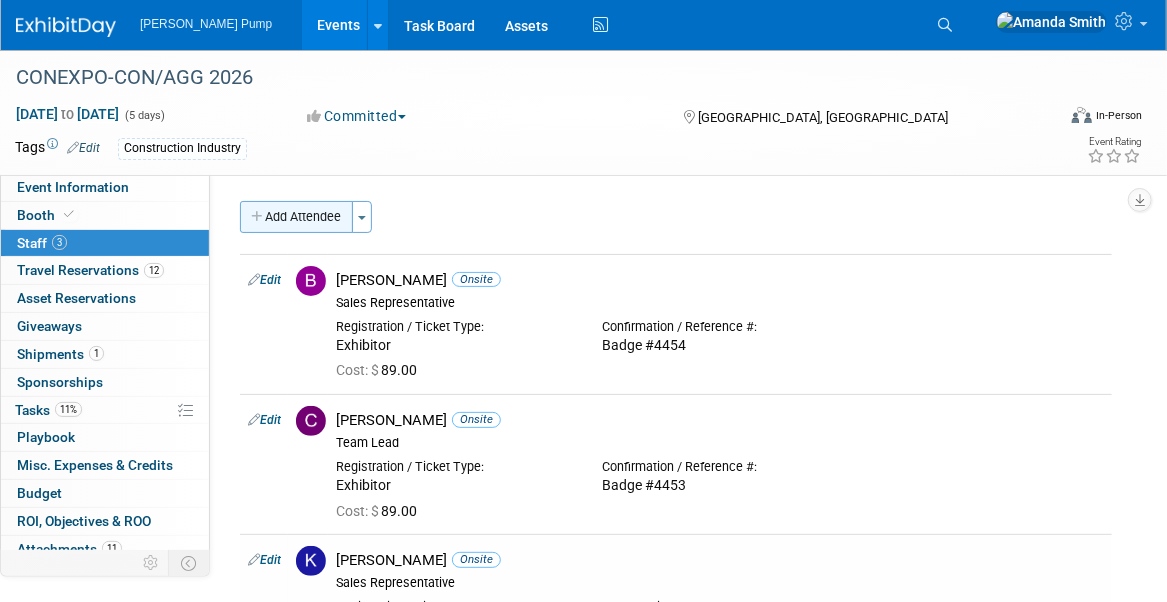 click on "Add Attendee" at bounding box center [296, 217] 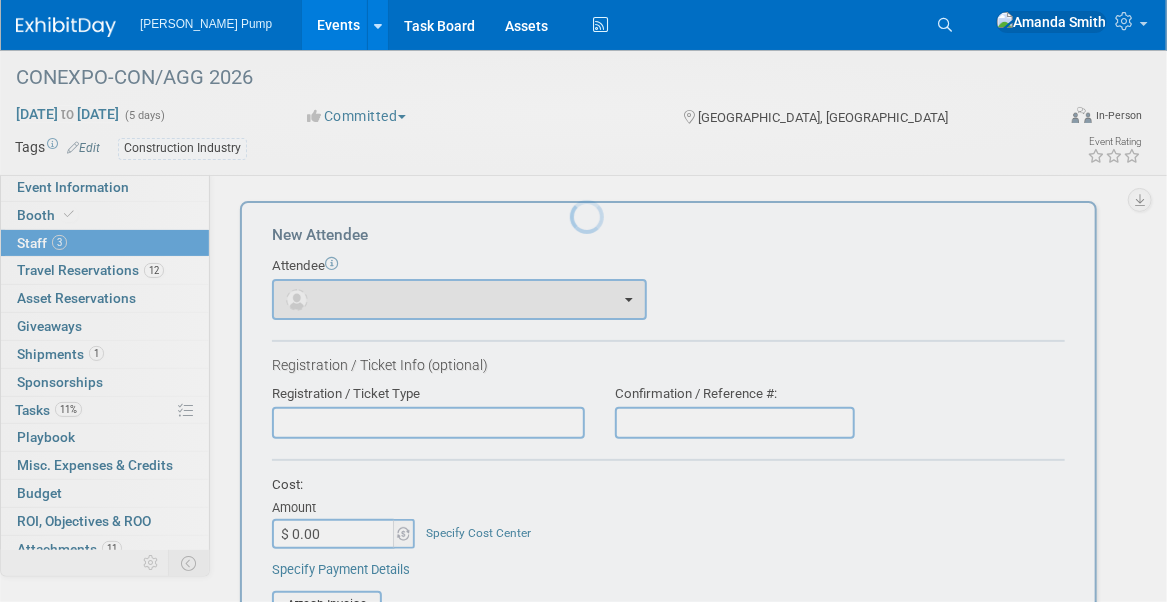 scroll, scrollTop: 0, scrollLeft: 0, axis: both 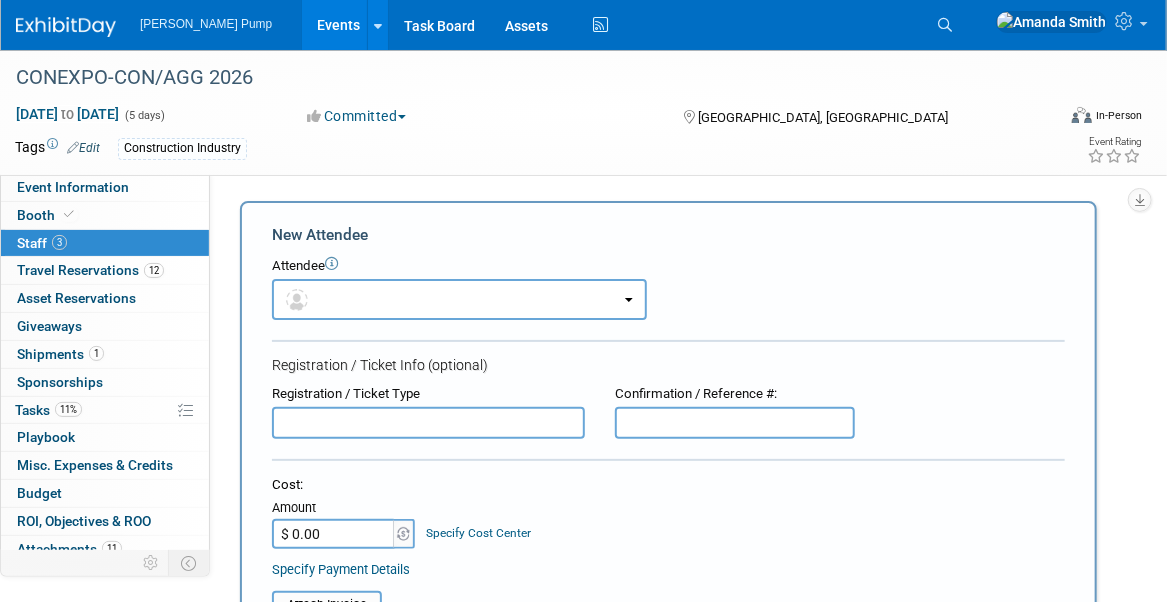 click at bounding box center (428, 423) 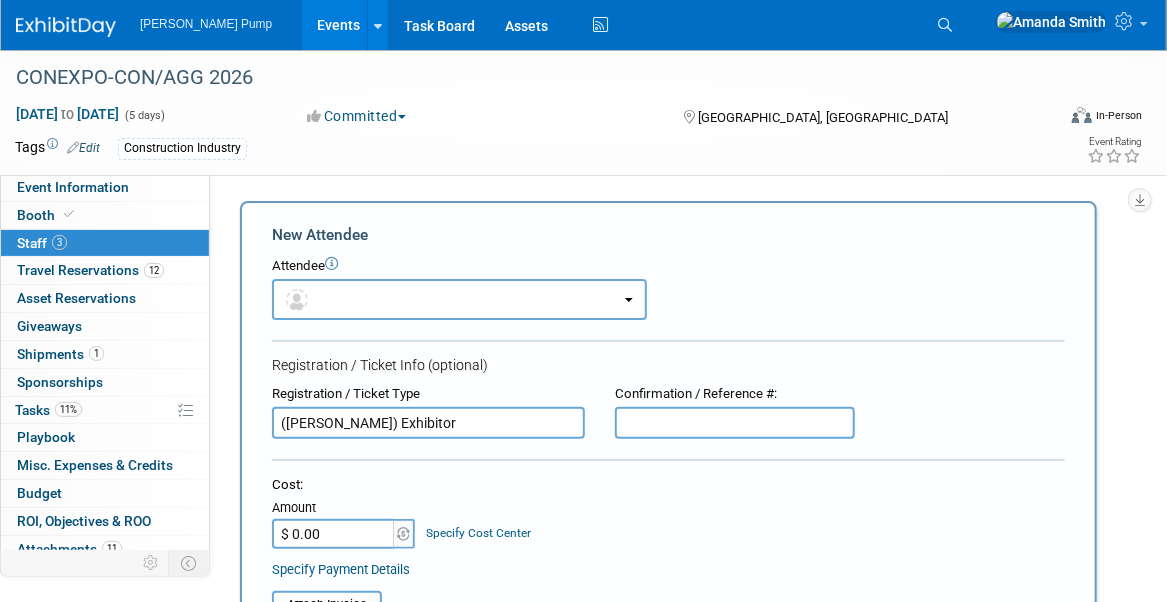 type on "(Russ Seliga) Exhibitor" 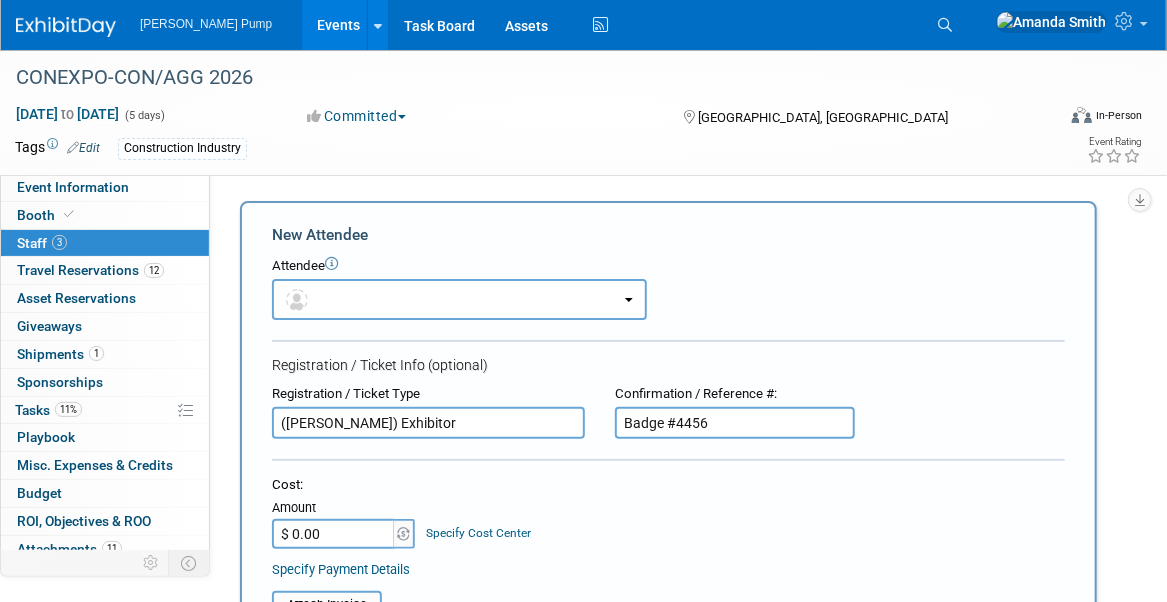 type on "Badge #4456" 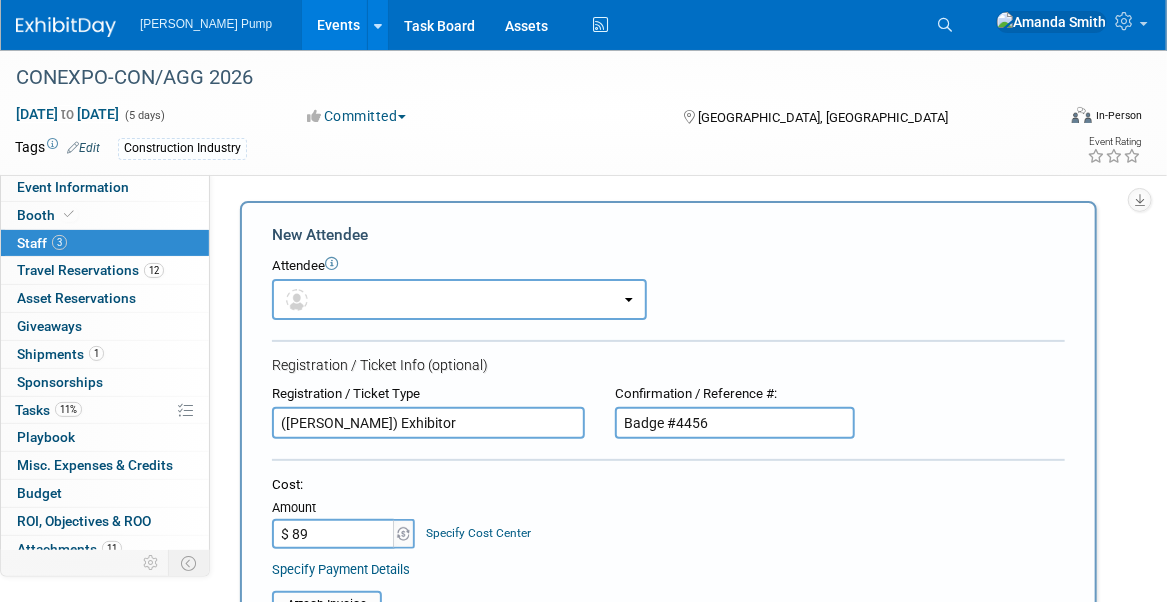 type on "$ 89.00" 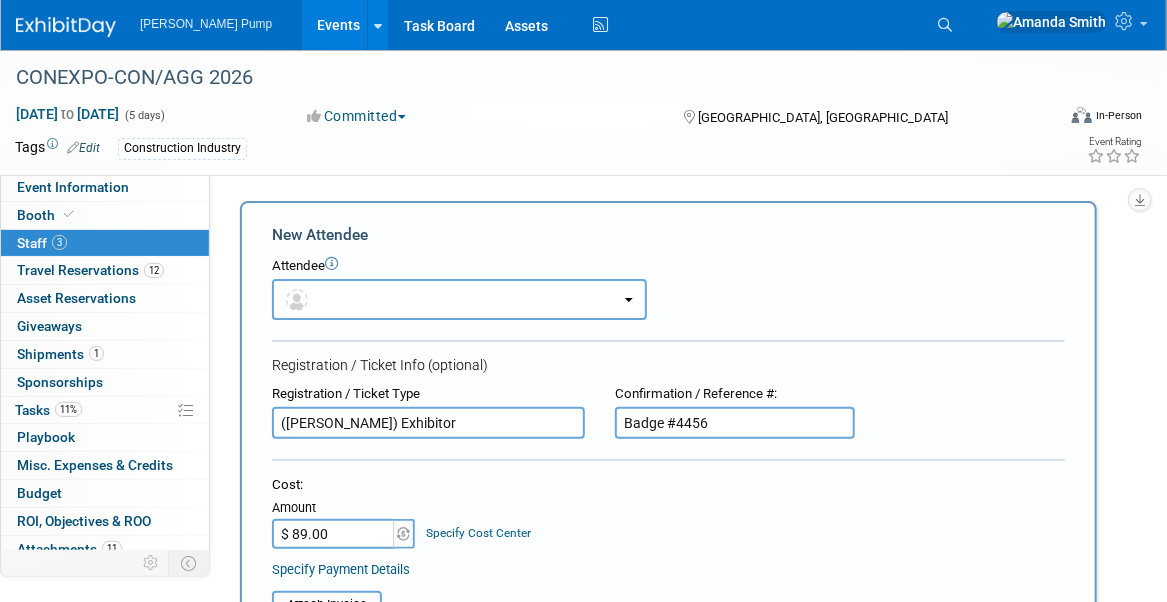 click on "Cost:
Amount
$ 89.00
Specify Cost Center
Cost Center
-- Not Specified --" at bounding box center [668, 512] 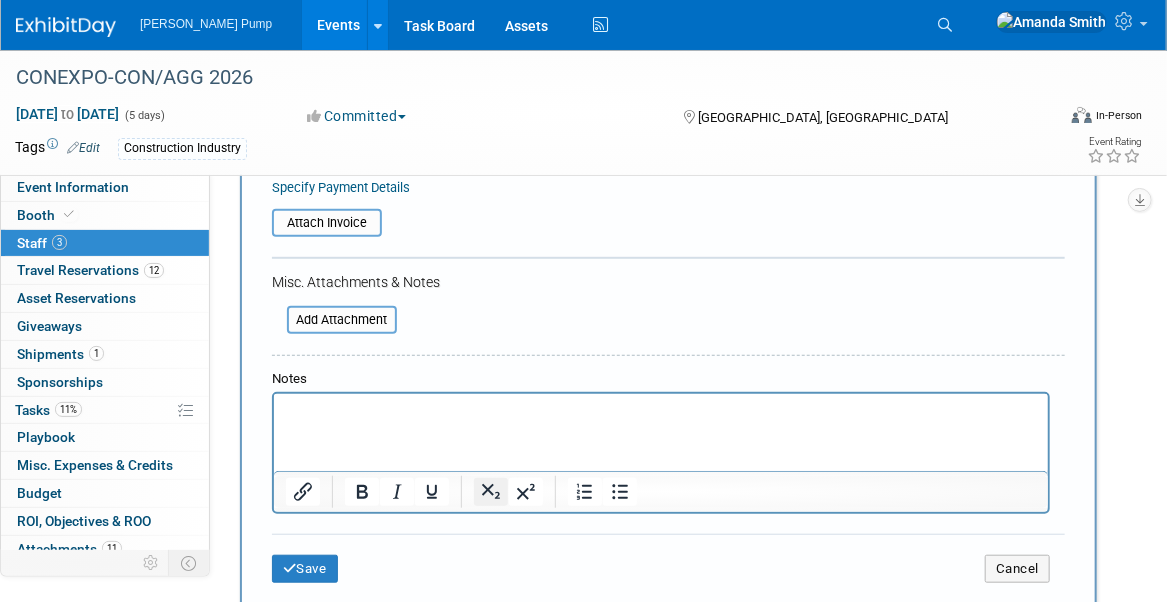 scroll, scrollTop: 400, scrollLeft: 0, axis: vertical 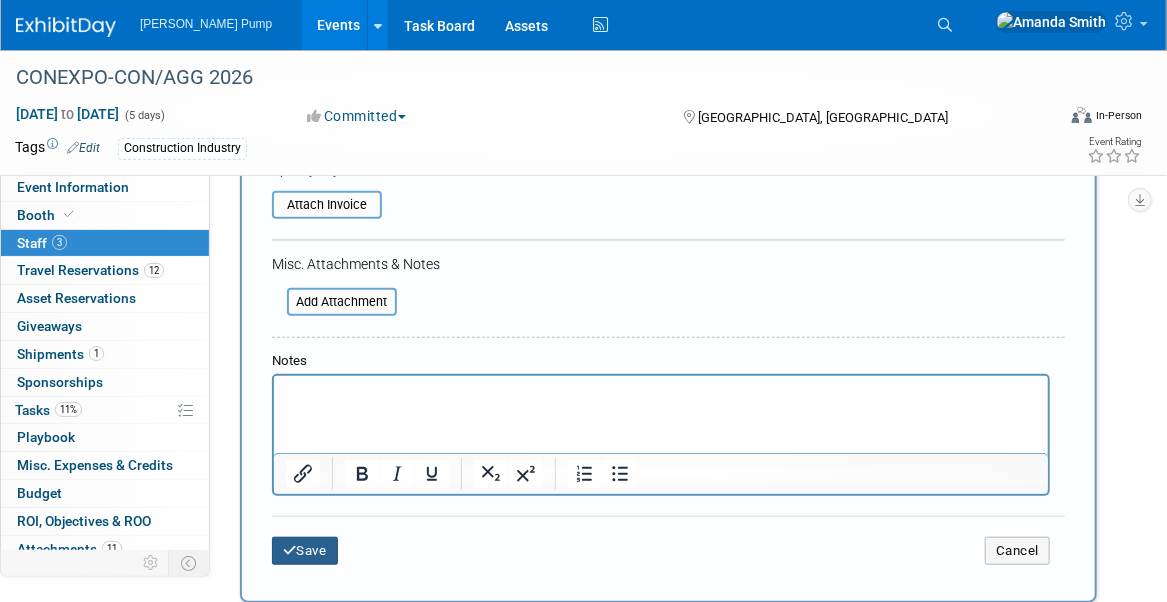 click on "Save" at bounding box center (305, 551) 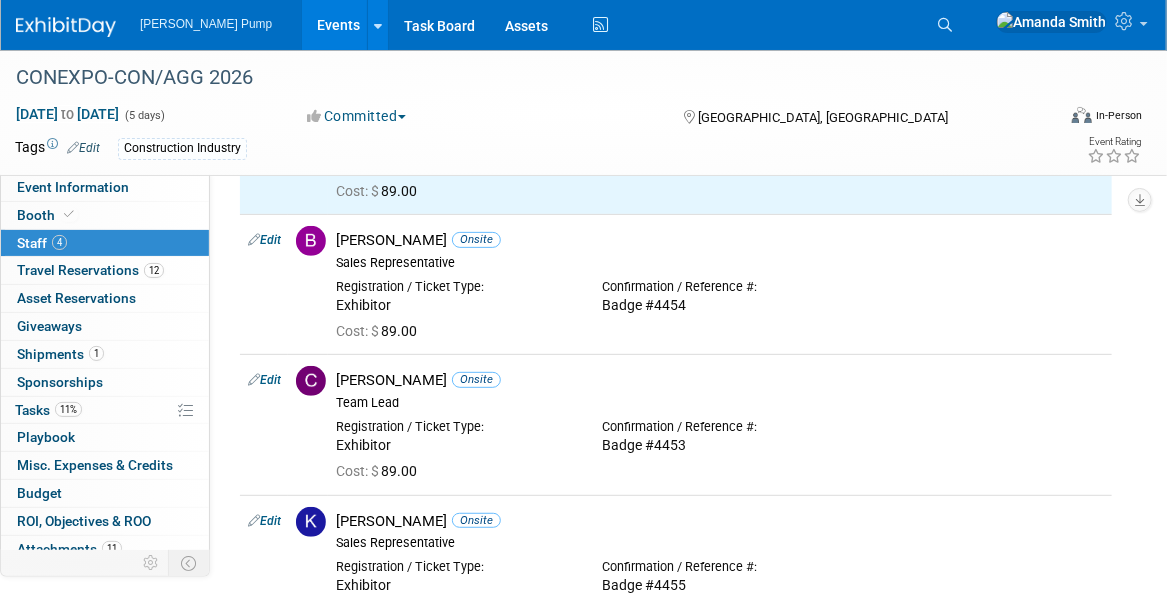 scroll, scrollTop: 0, scrollLeft: 0, axis: both 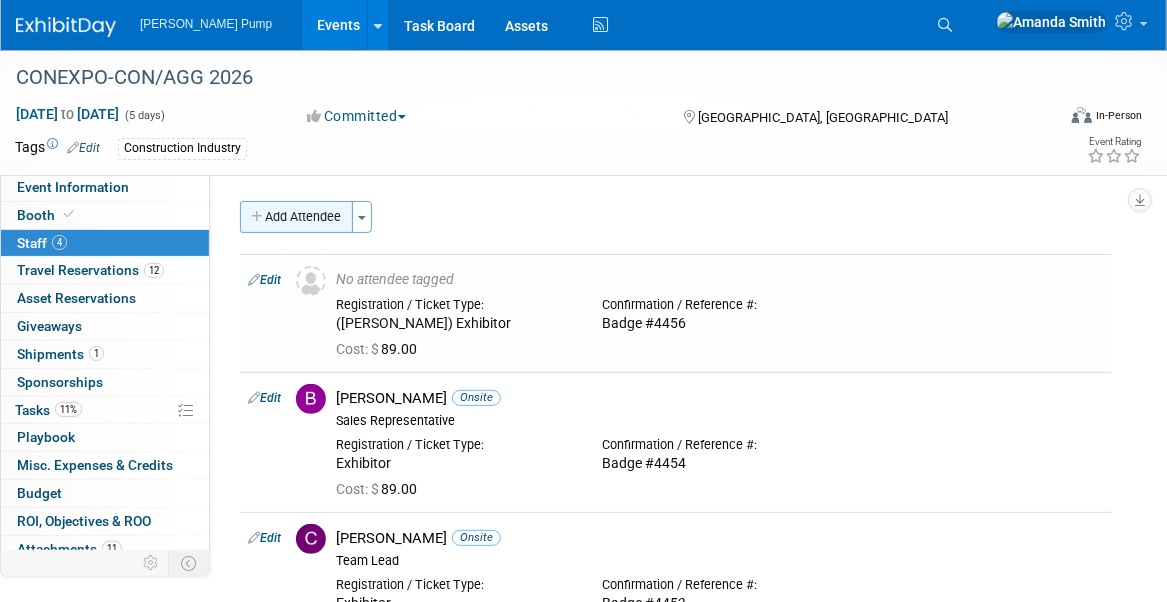 click on "Add Attendee" at bounding box center [296, 217] 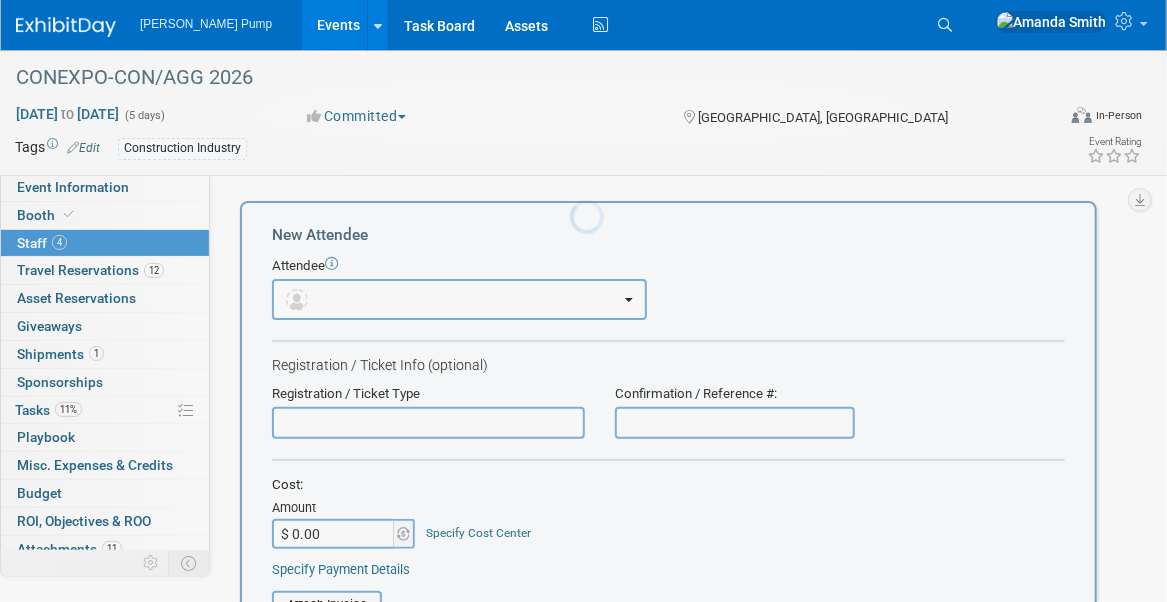 scroll, scrollTop: 0, scrollLeft: 0, axis: both 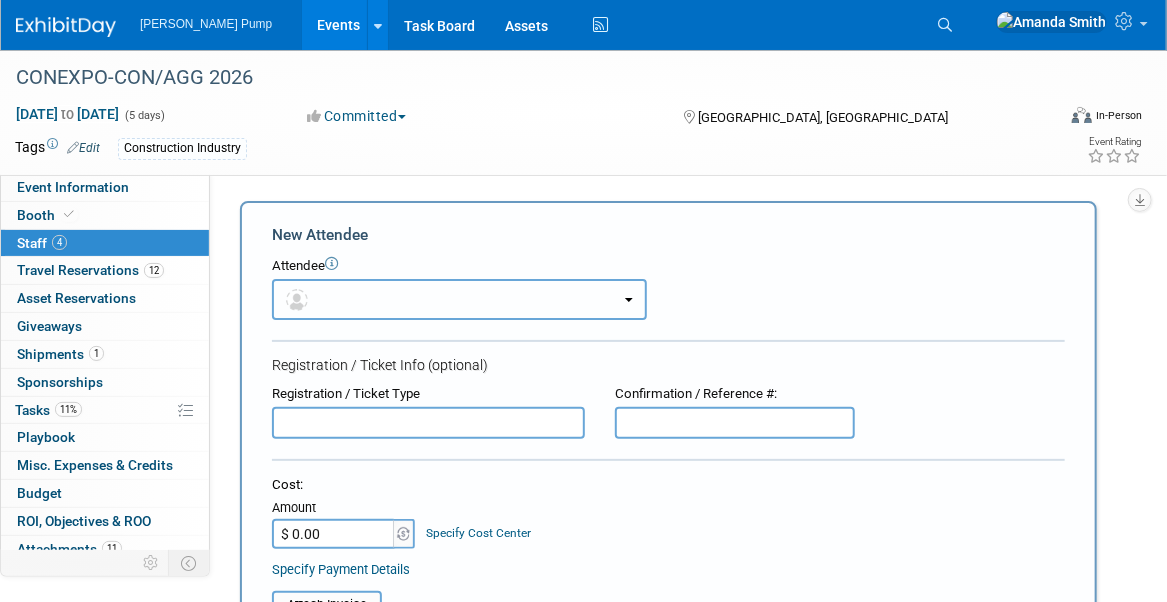 click at bounding box center [459, 299] 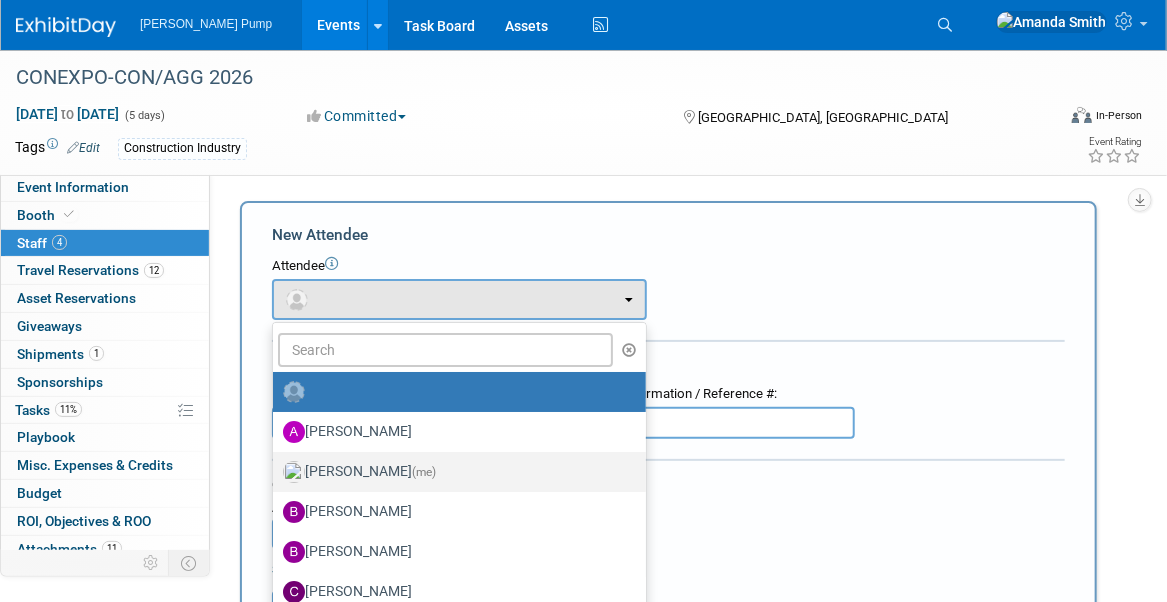 click on "Amanda Smith
(me)" at bounding box center (454, 472) 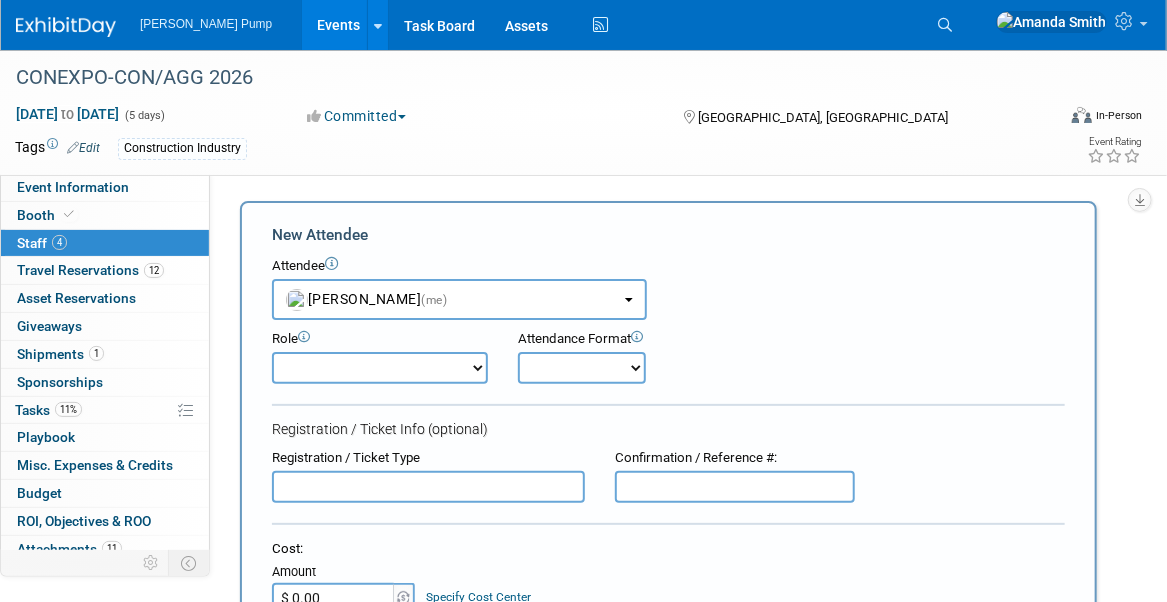 click on "Demonstrator
Host
Planner
Presenter
Sales Representative
Set-up/Dismantle Crew
Speaker" at bounding box center [380, 368] 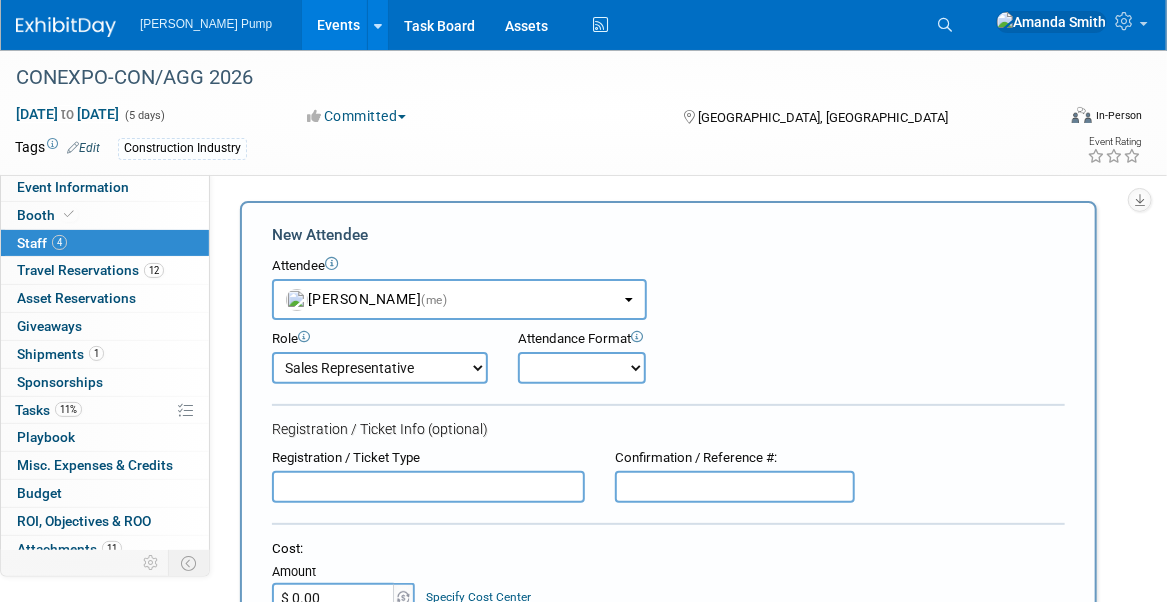 click on "Demonstrator
Host
Planner
Presenter
Sales Representative
Set-up/Dismantle Crew
Speaker" at bounding box center [380, 368] 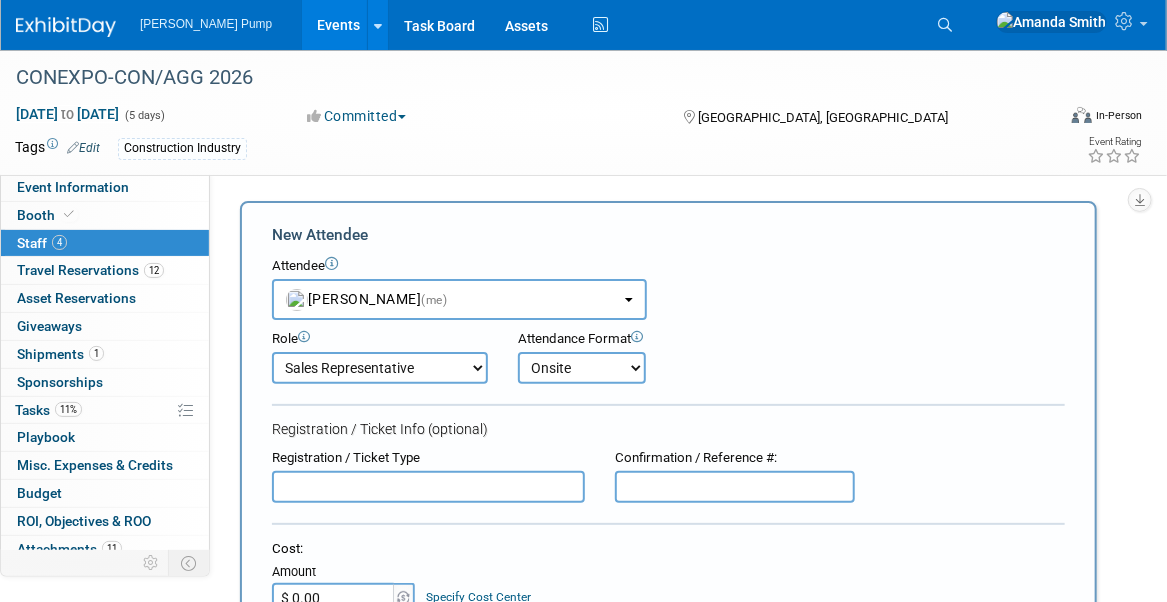 click at bounding box center (428, 487) 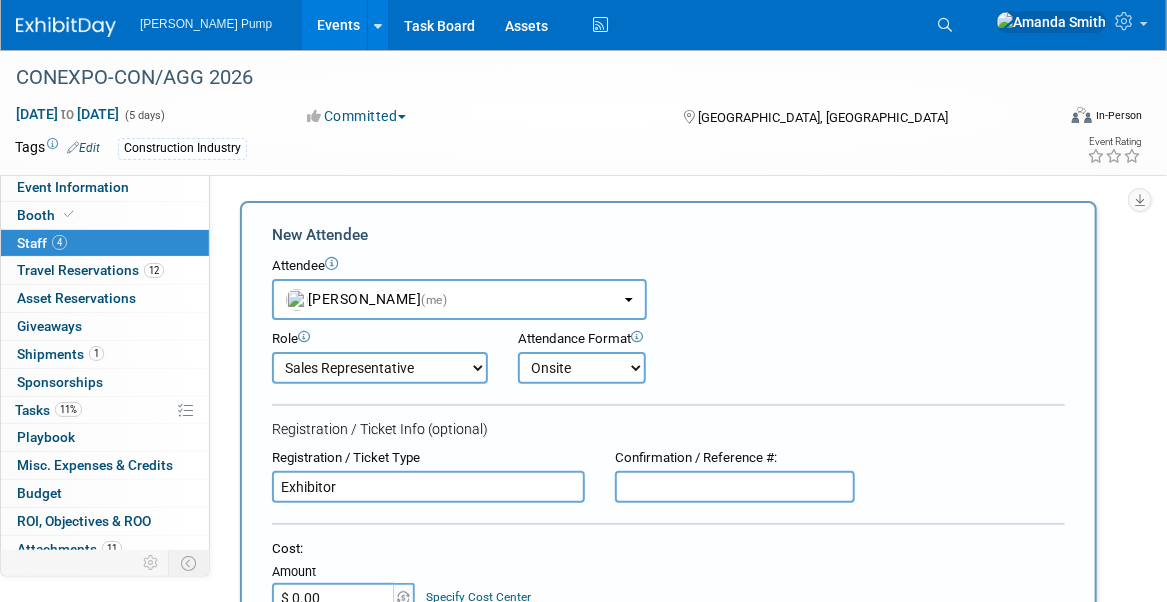 type on "Exhibitor" 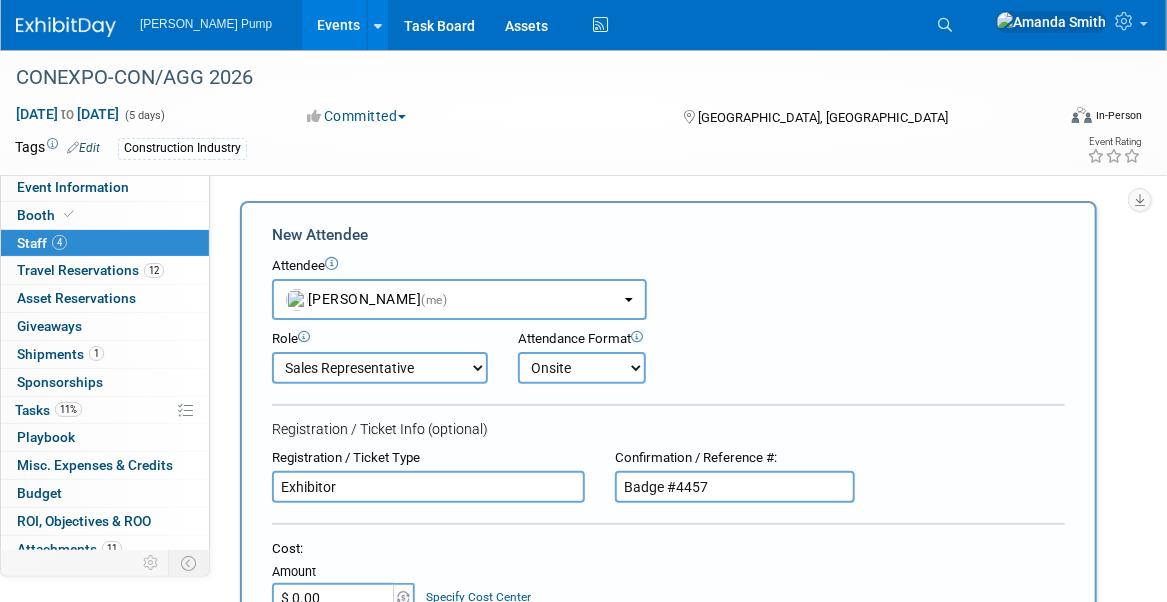 type on "Badge #4457" 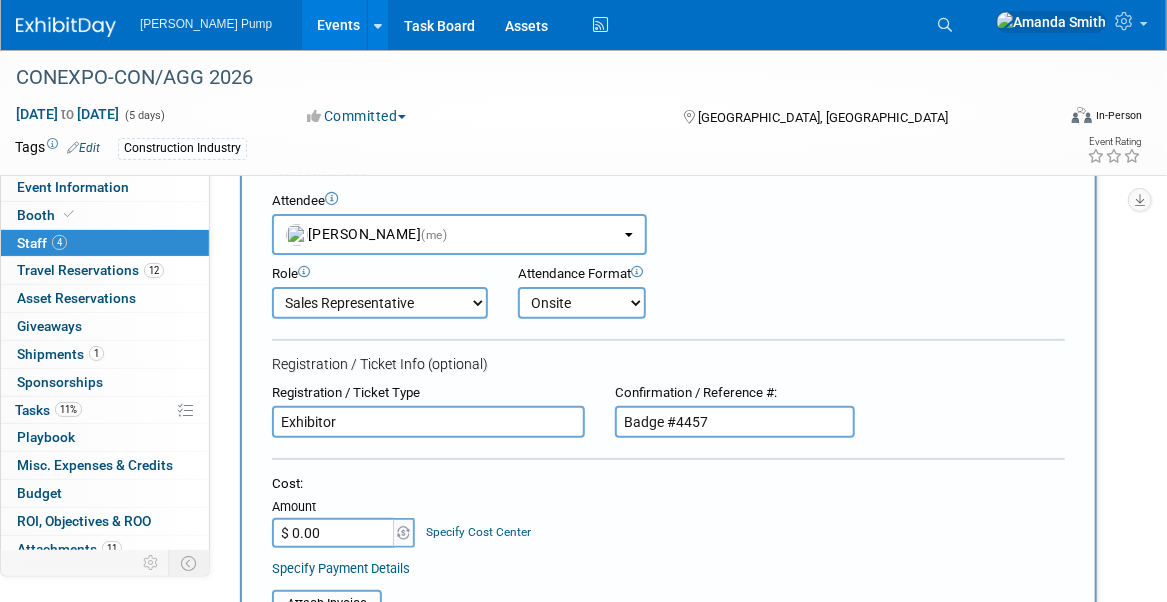 scroll, scrollTop: 200, scrollLeft: 0, axis: vertical 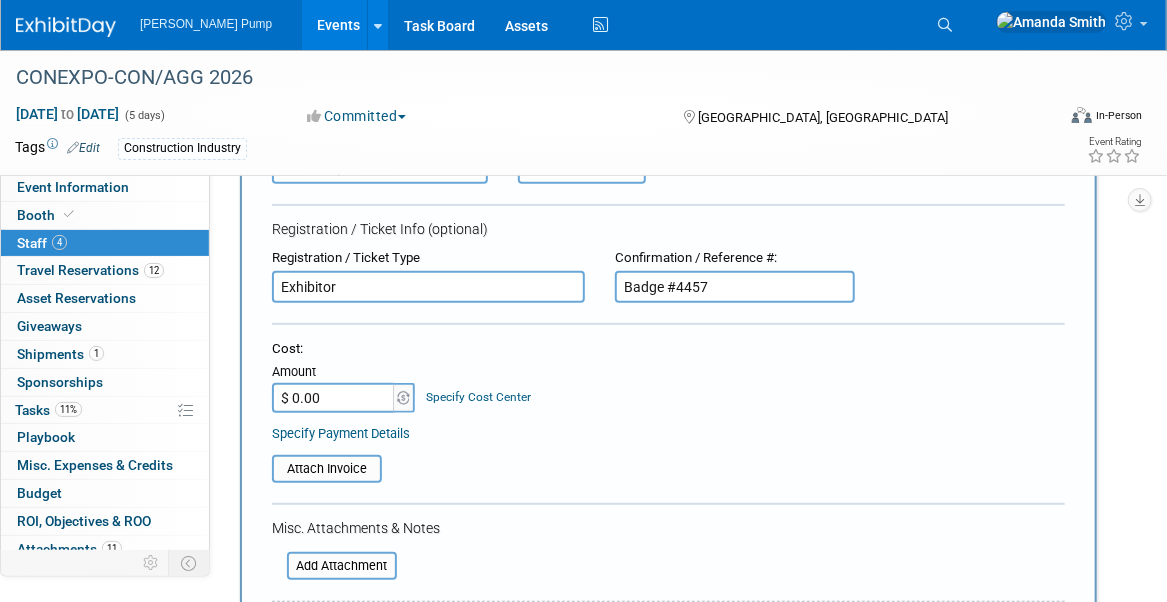 click on "$ 0.00" at bounding box center (334, 398) 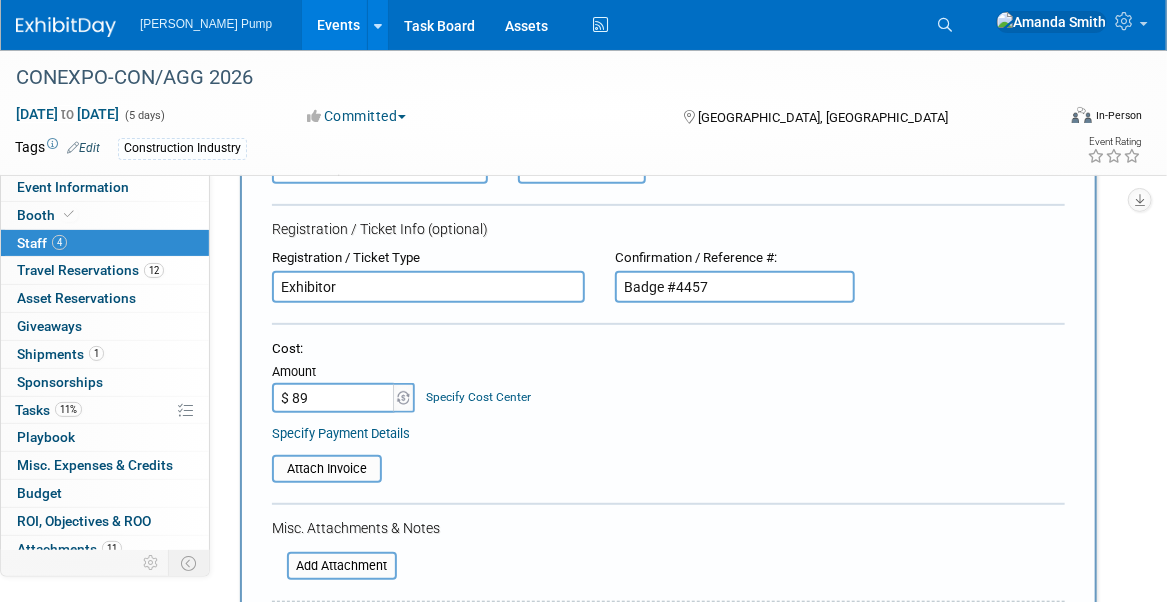 type on "$ 89.00" 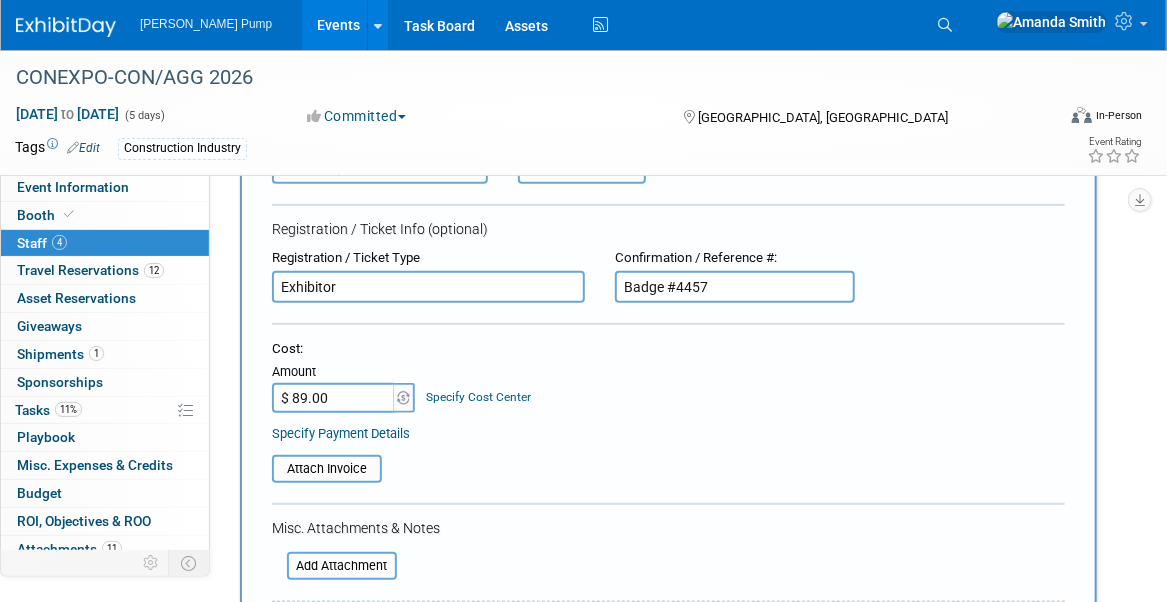 click on "Attach Invoice" at bounding box center (668, 462) 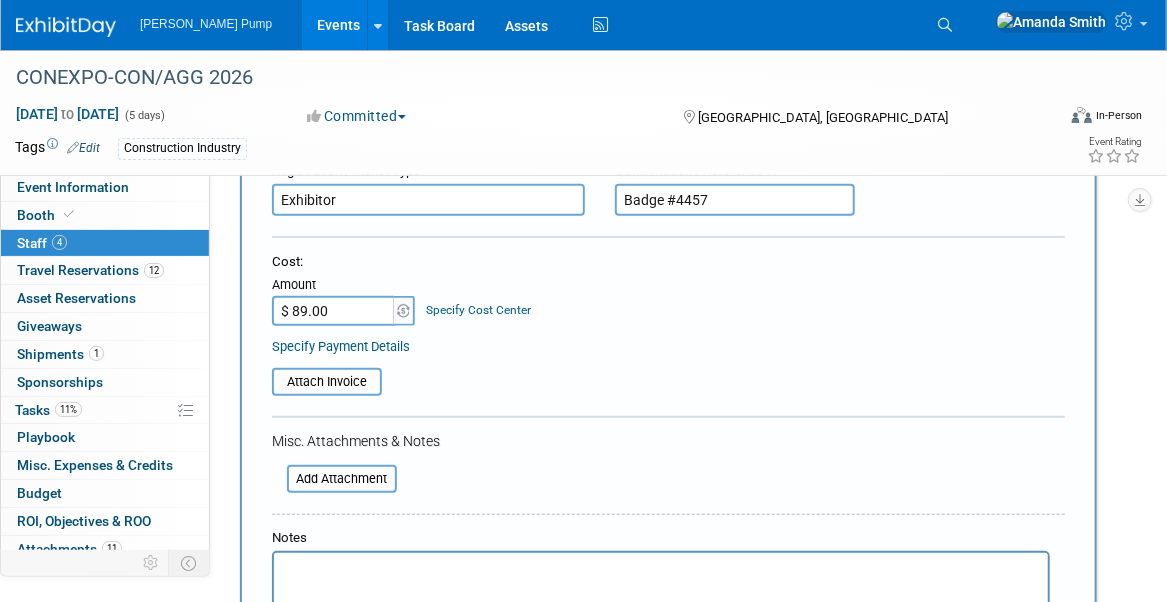 scroll, scrollTop: 500, scrollLeft: 0, axis: vertical 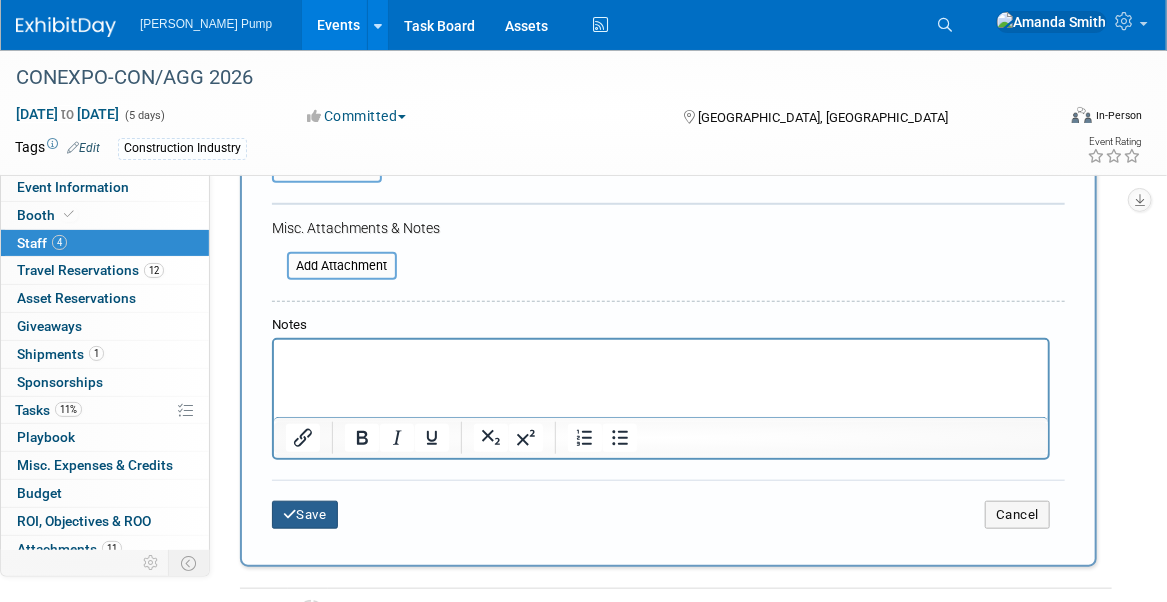 click on "Save" at bounding box center [305, 515] 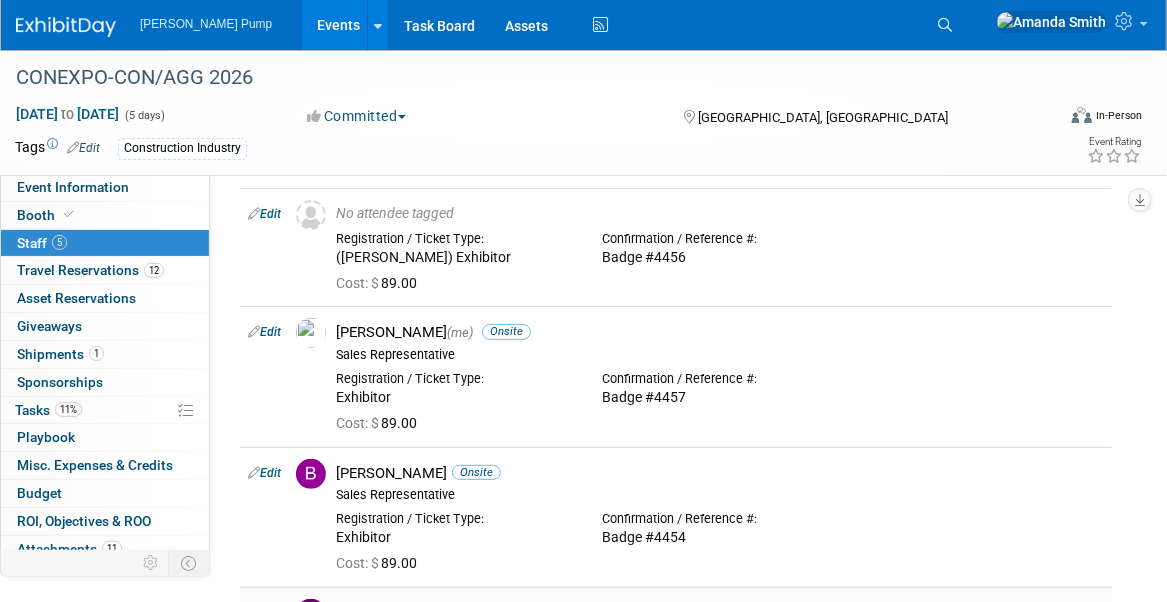scroll, scrollTop: 64, scrollLeft: 0, axis: vertical 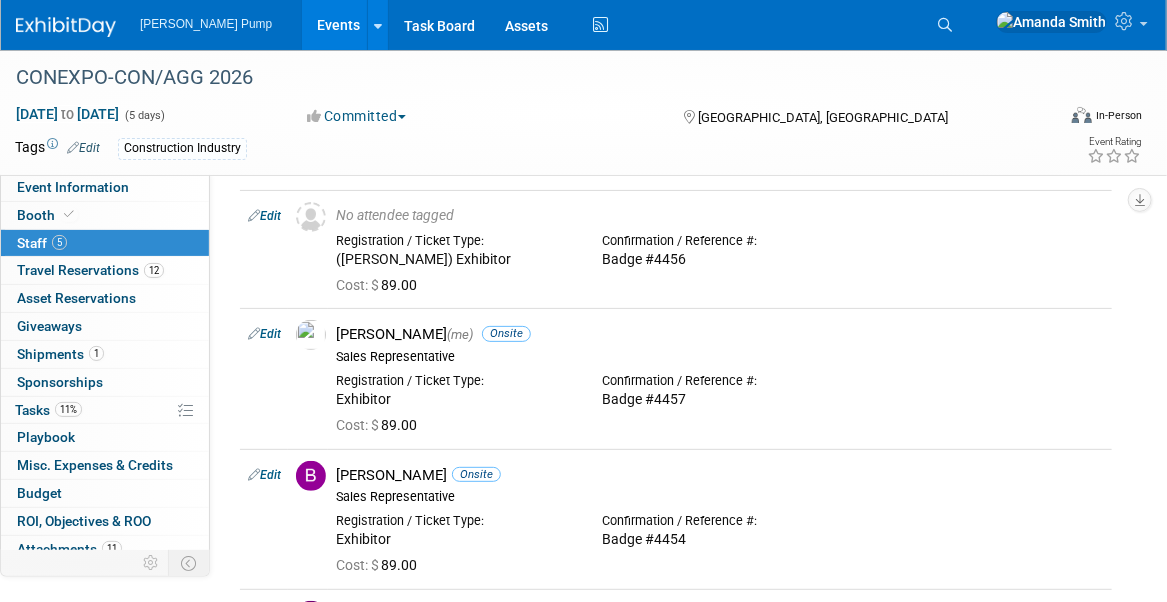 click on "Events" at bounding box center [338, 25] 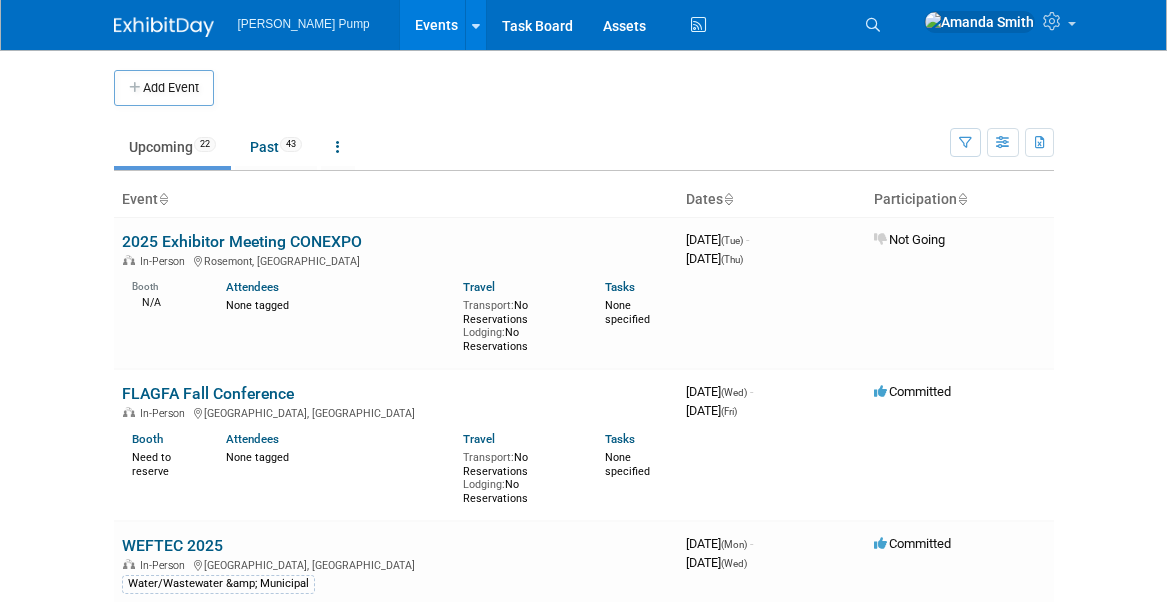 scroll, scrollTop: 0, scrollLeft: 0, axis: both 